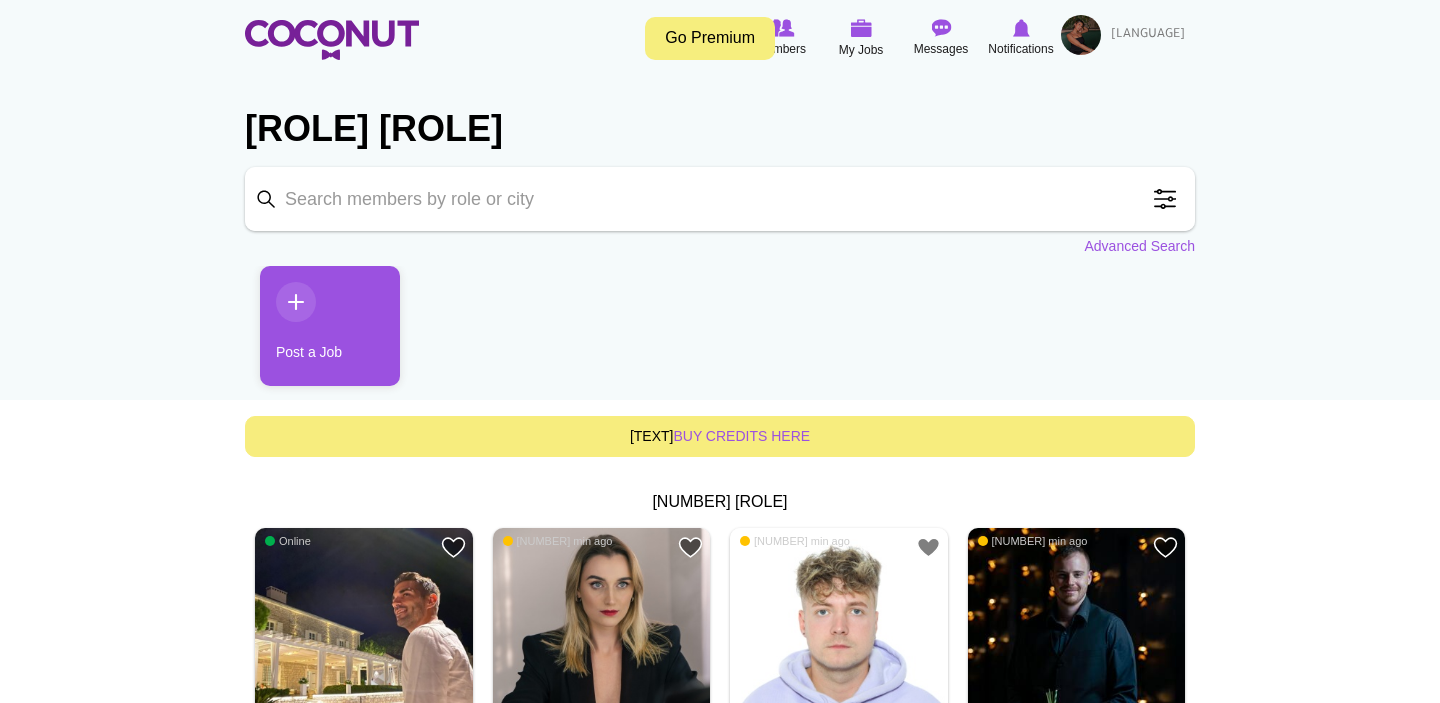 scroll, scrollTop: 0, scrollLeft: 0, axis: both 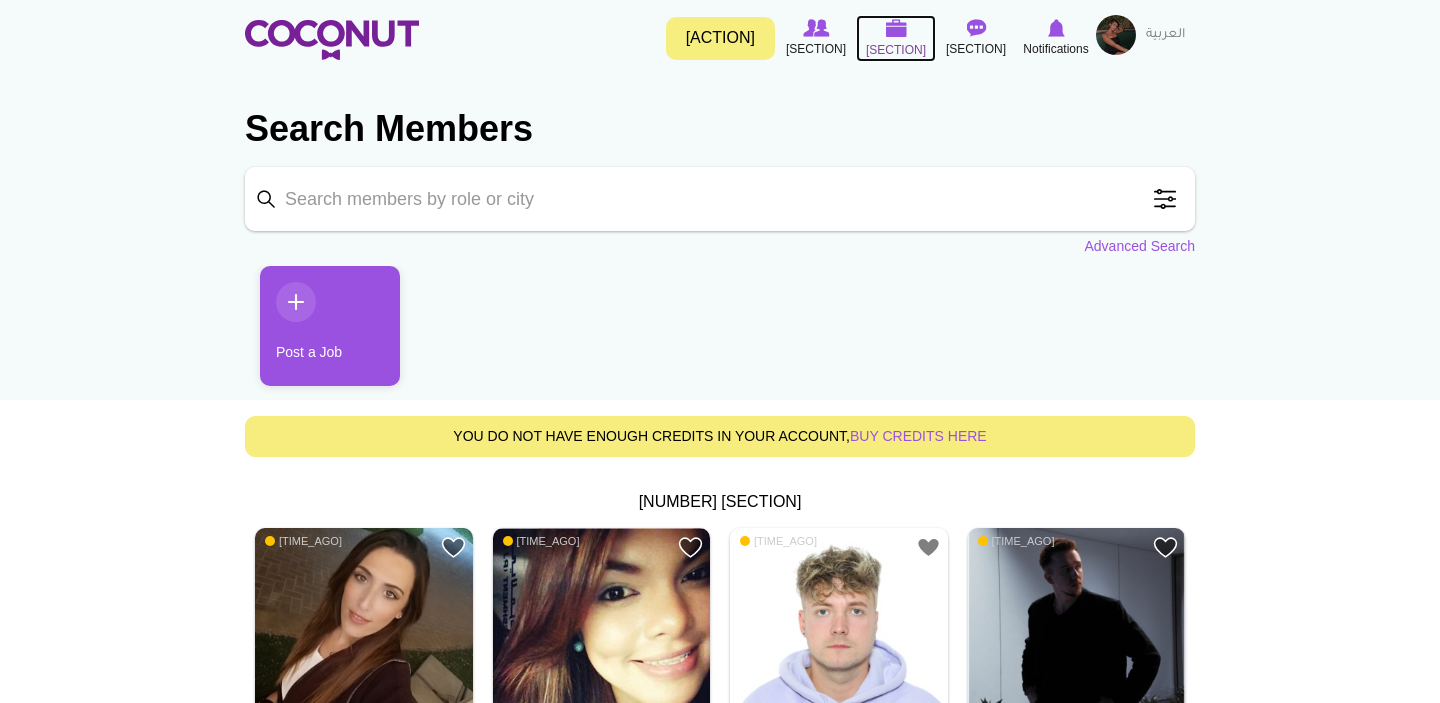 click on "My Jobs" at bounding box center [896, 50] 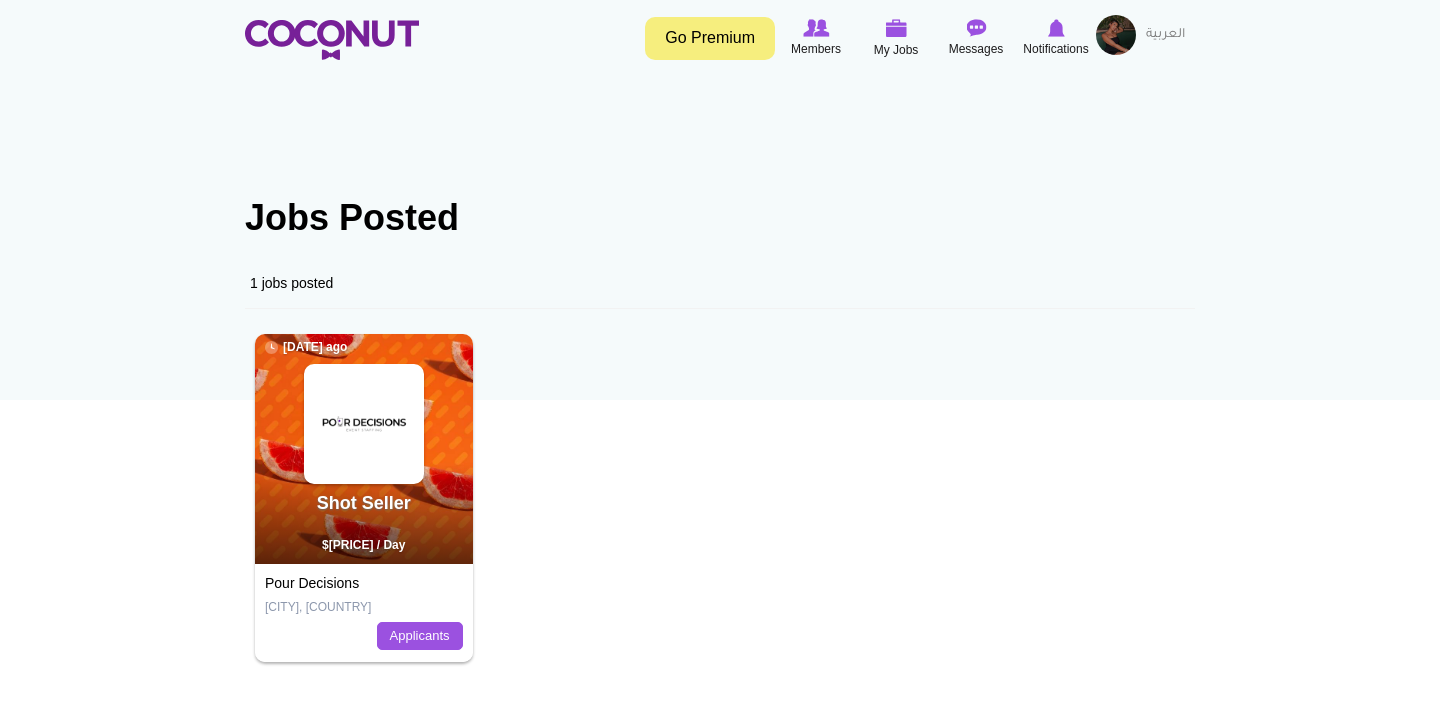 scroll, scrollTop: 0, scrollLeft: 0, axis: both 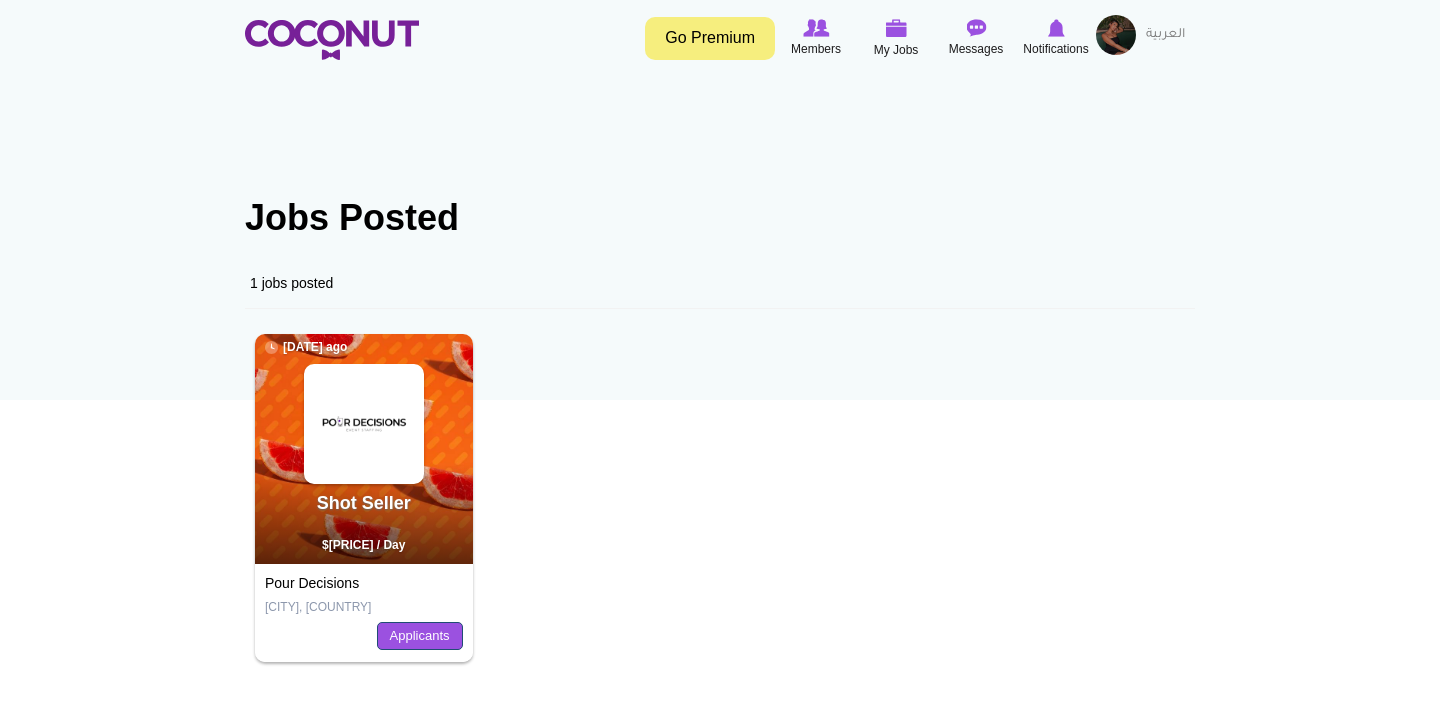 click on "Applicants" at bounding box center (420, 636) 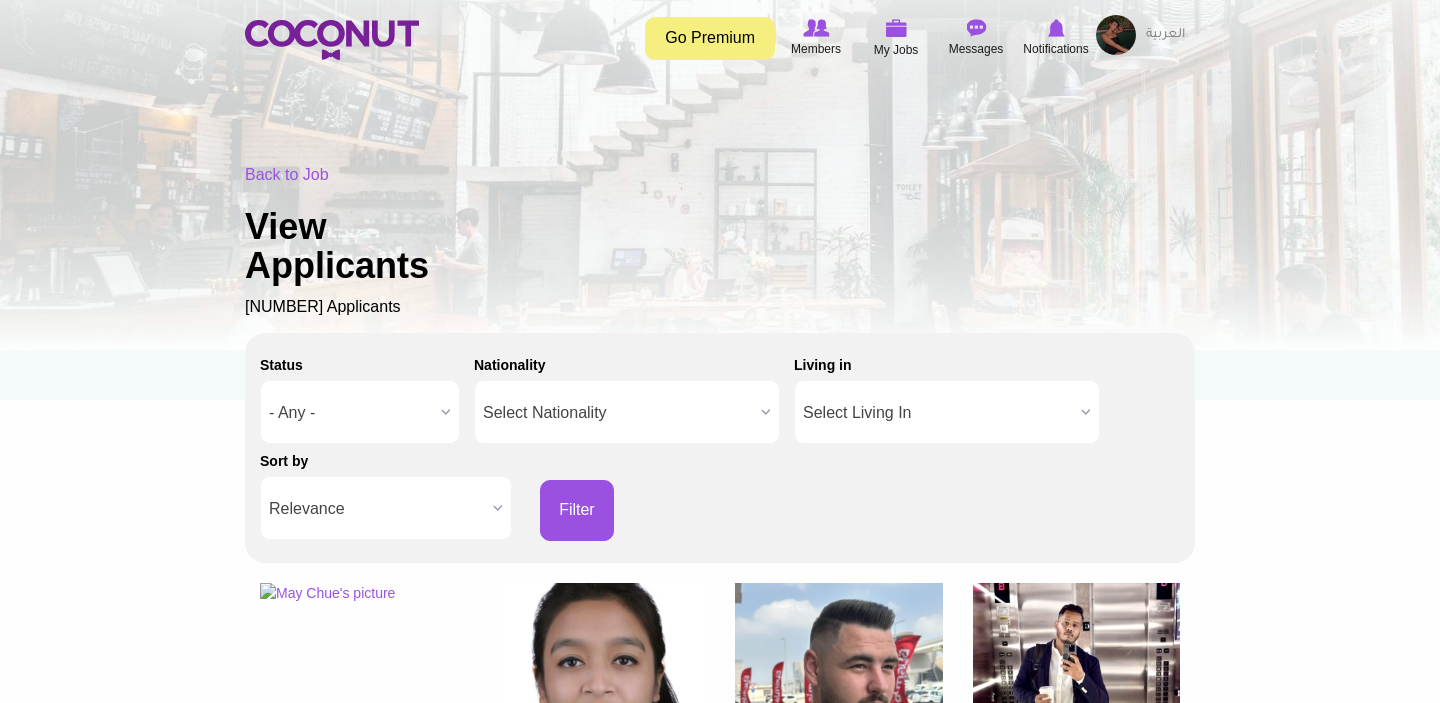 scroll, scrollTop: 0, scrollLeft: 0, axis: both 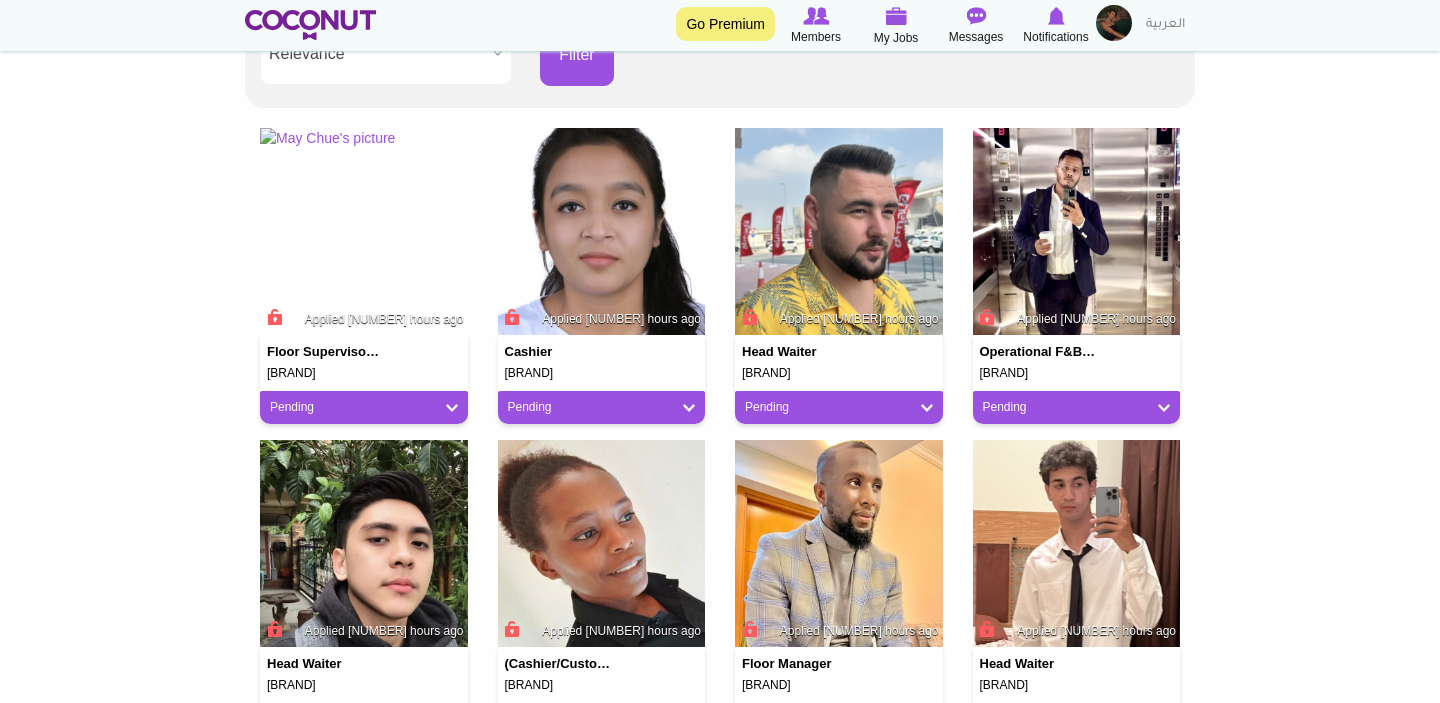 click on "Pending" at bounding box center (839, 407) 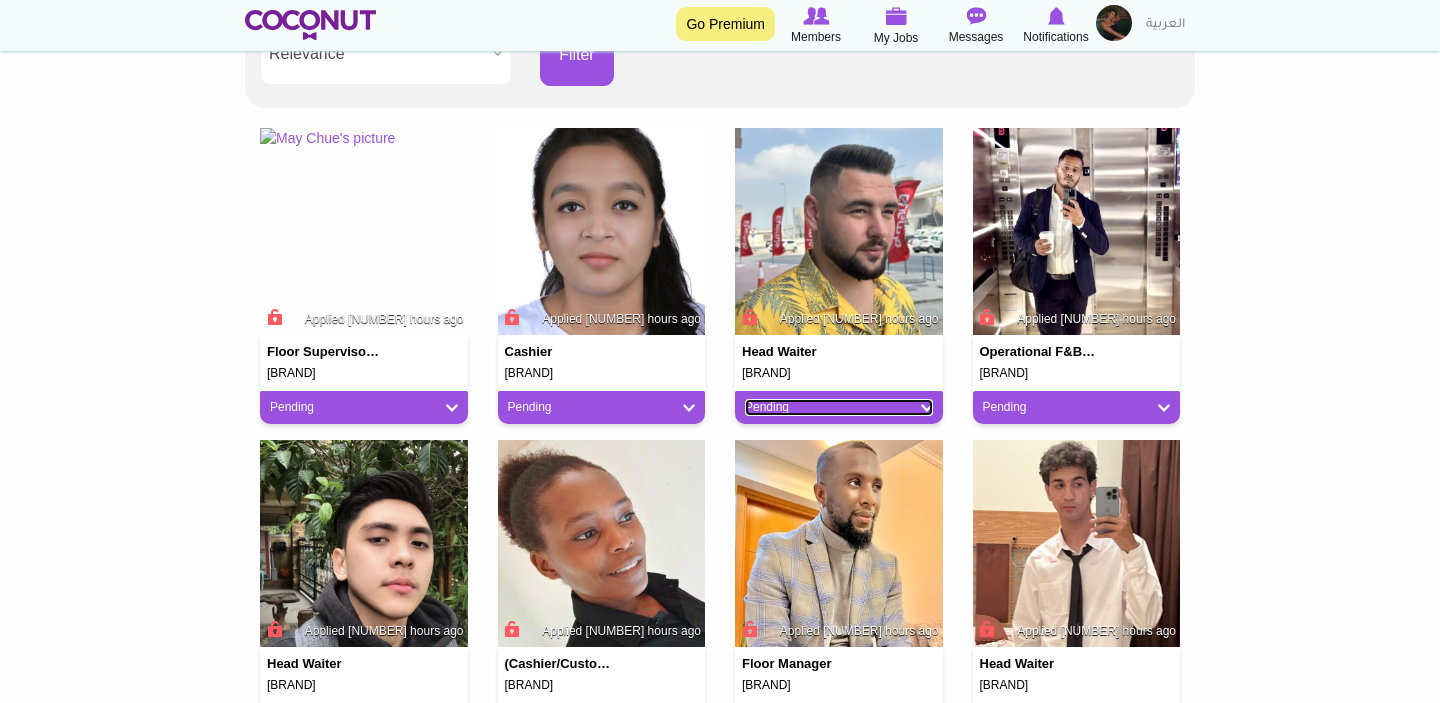 click on "Pending" at bounding box center [839, 407] 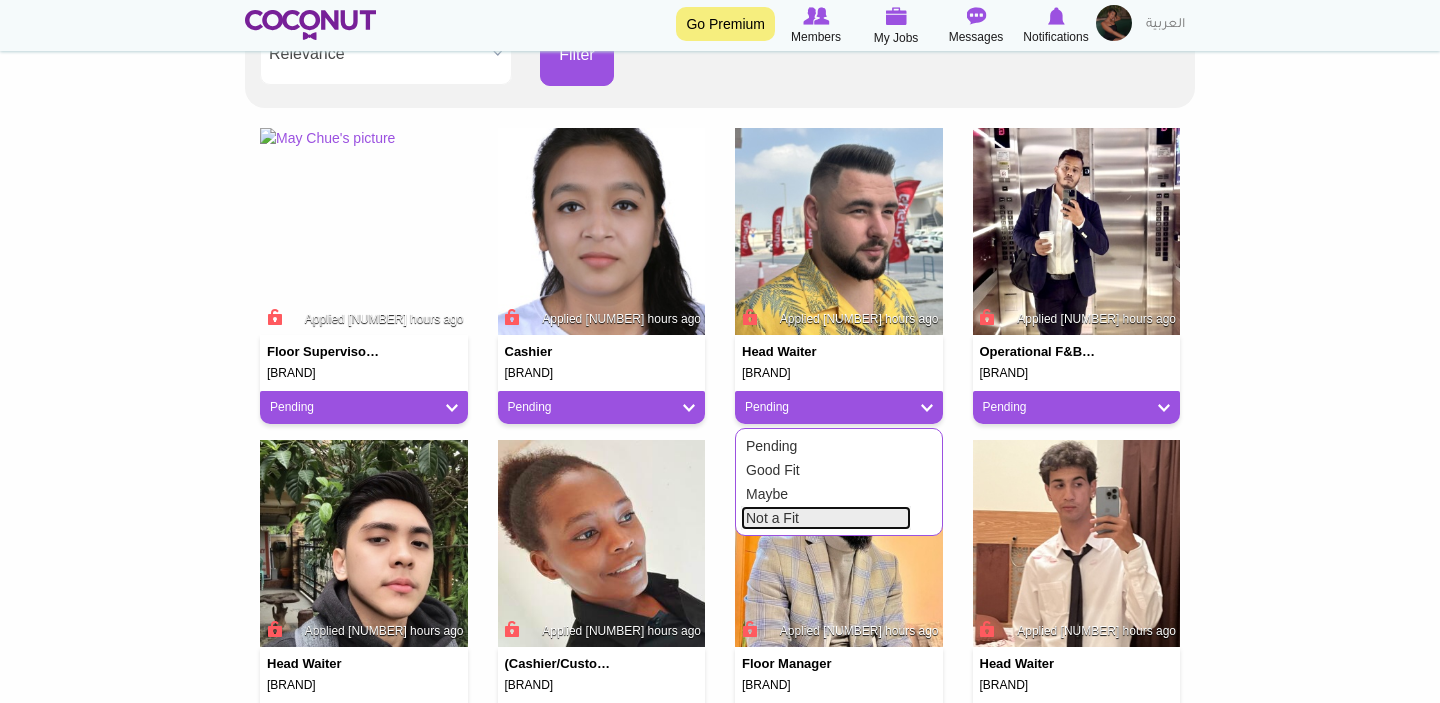 click on "Not a Fit" at bounding box center [826, 518] 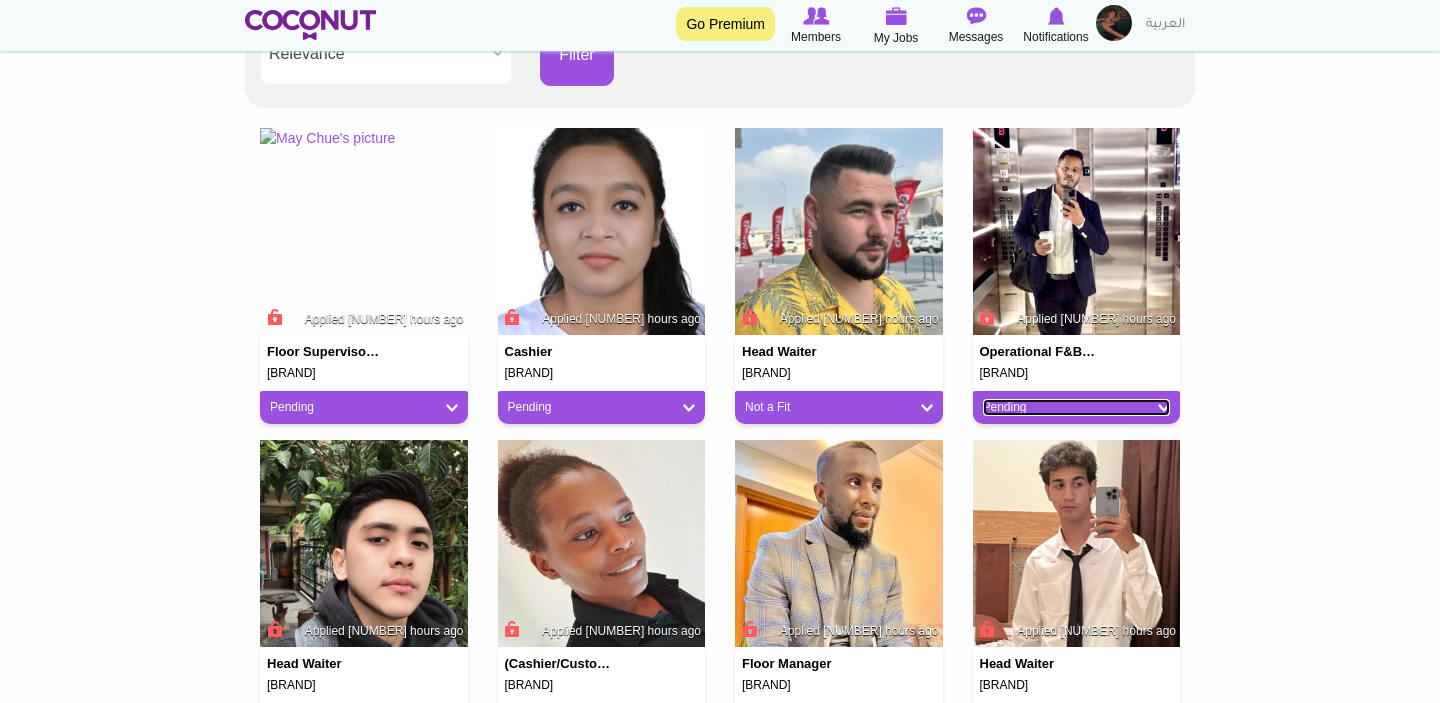 click on "Pending" at bounding box center [1077, 407] 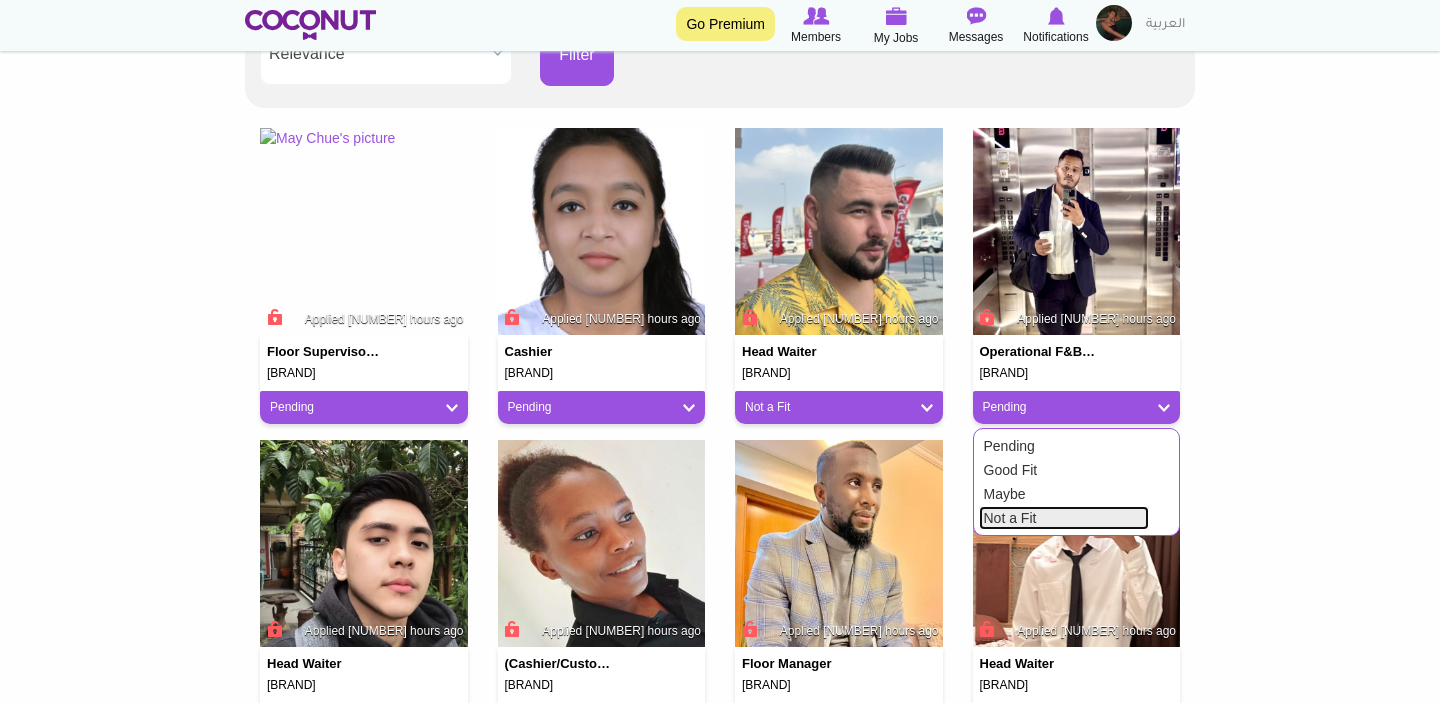 click on "Not a Fit" at bounding box center [1064, 518] 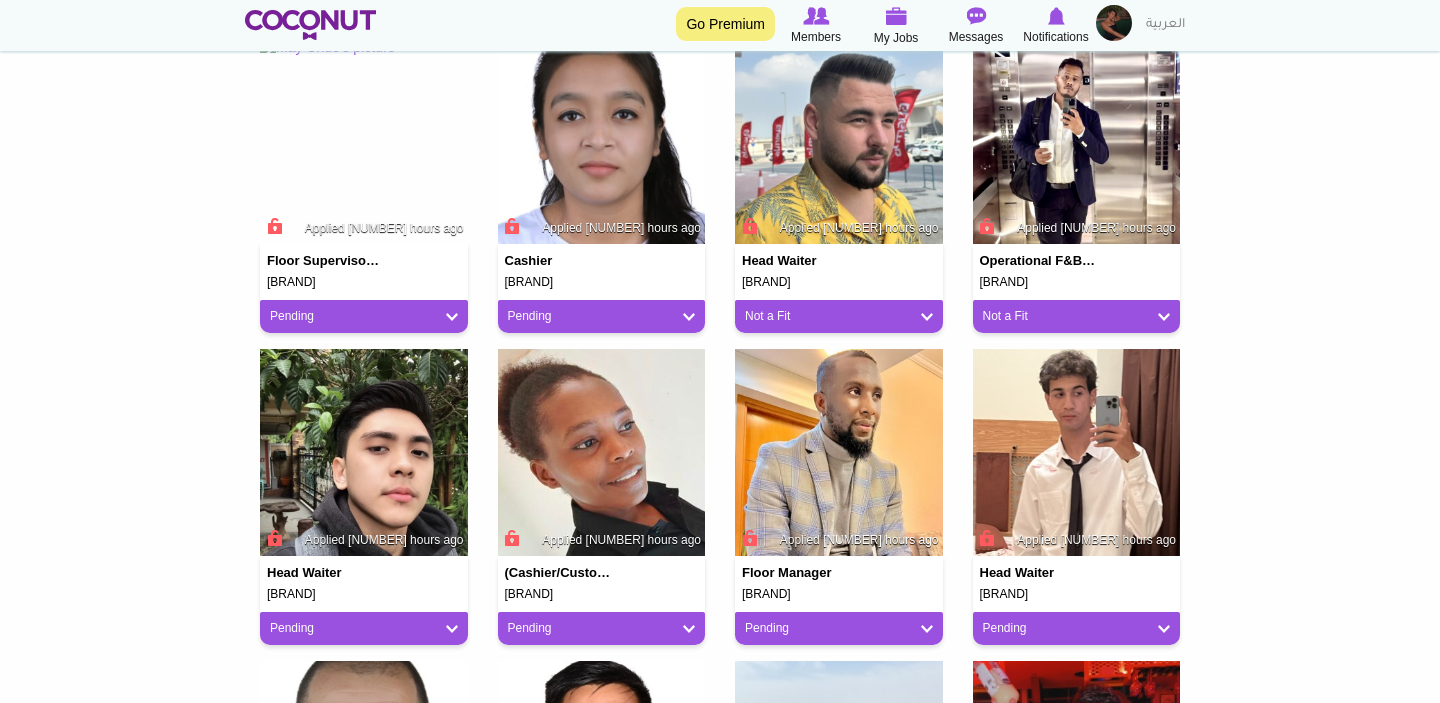 scroll, scrollTop: 552, scrollLeft: 0, axis: vertical 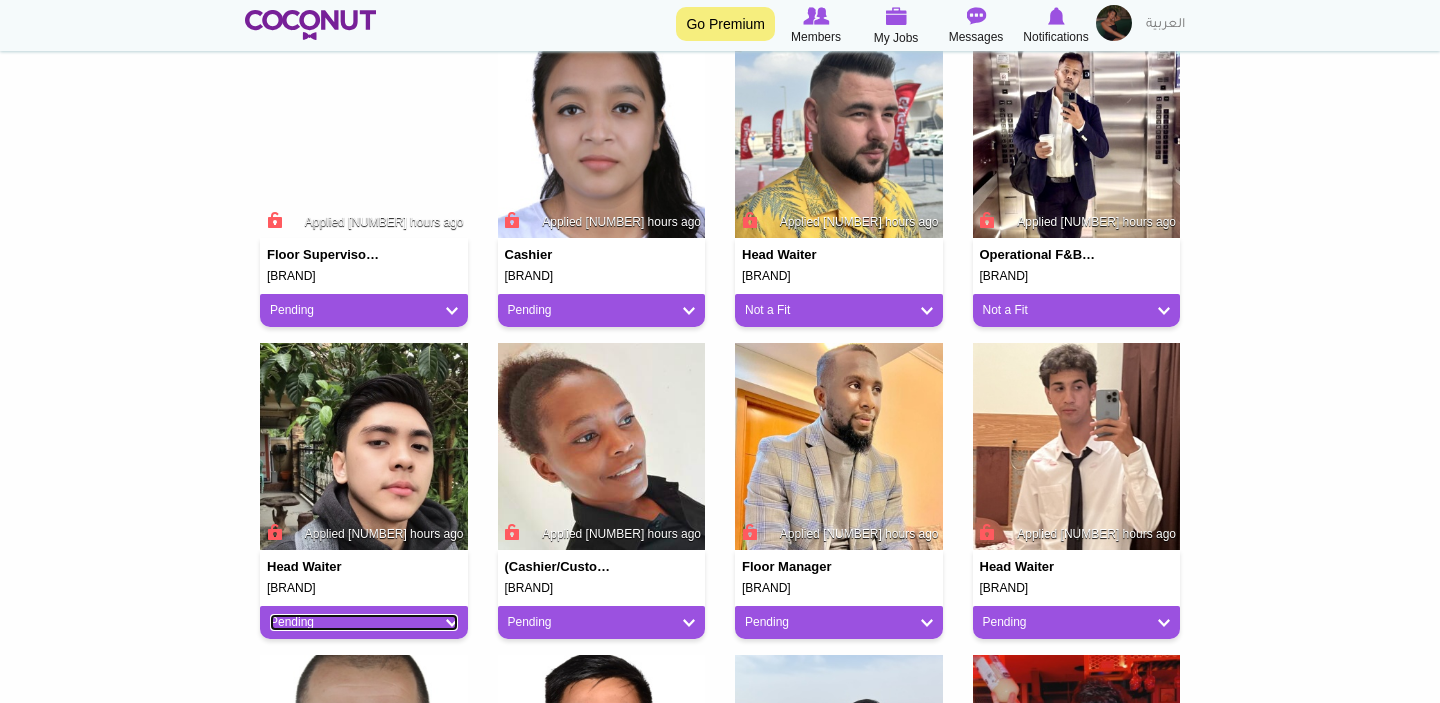 click on "Pending" at bounding box center [364, 622] 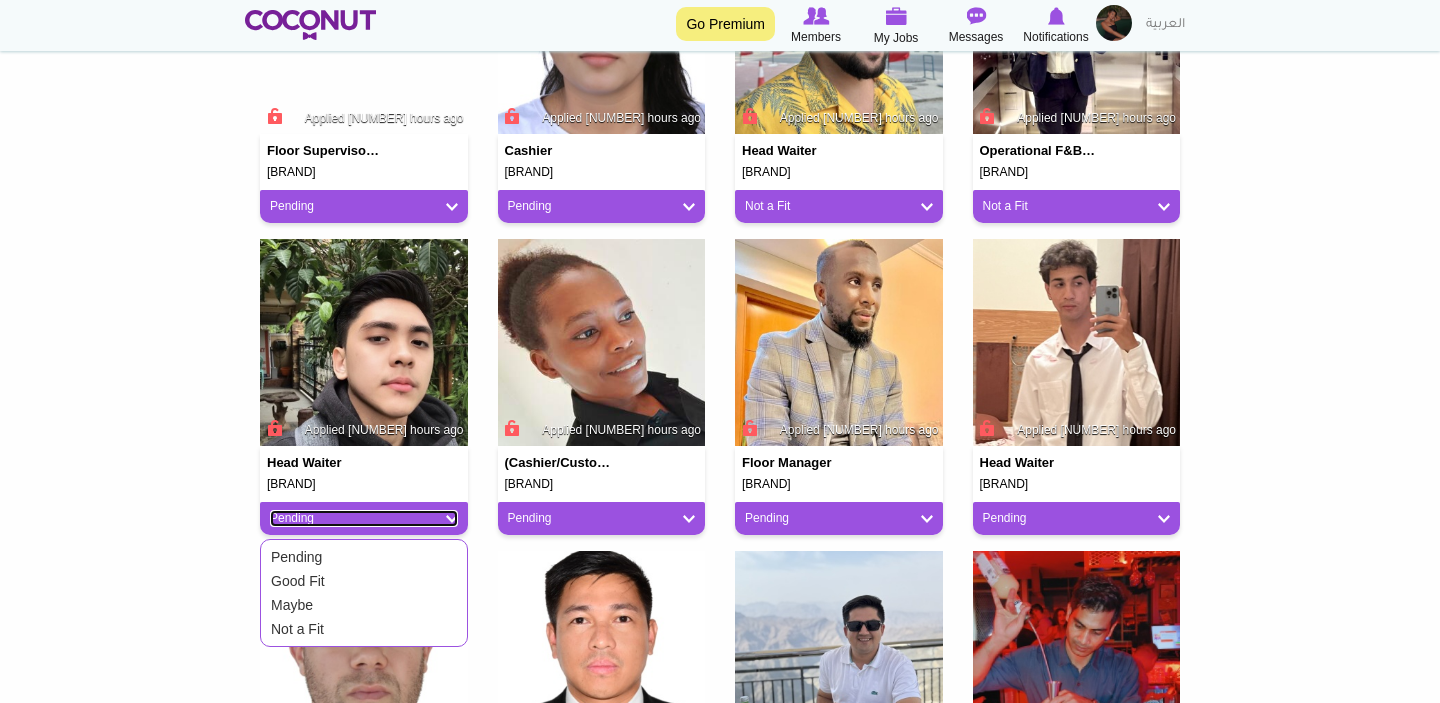 scroll, scrollTop: 660, scrollLeft: 0, axis: vertical 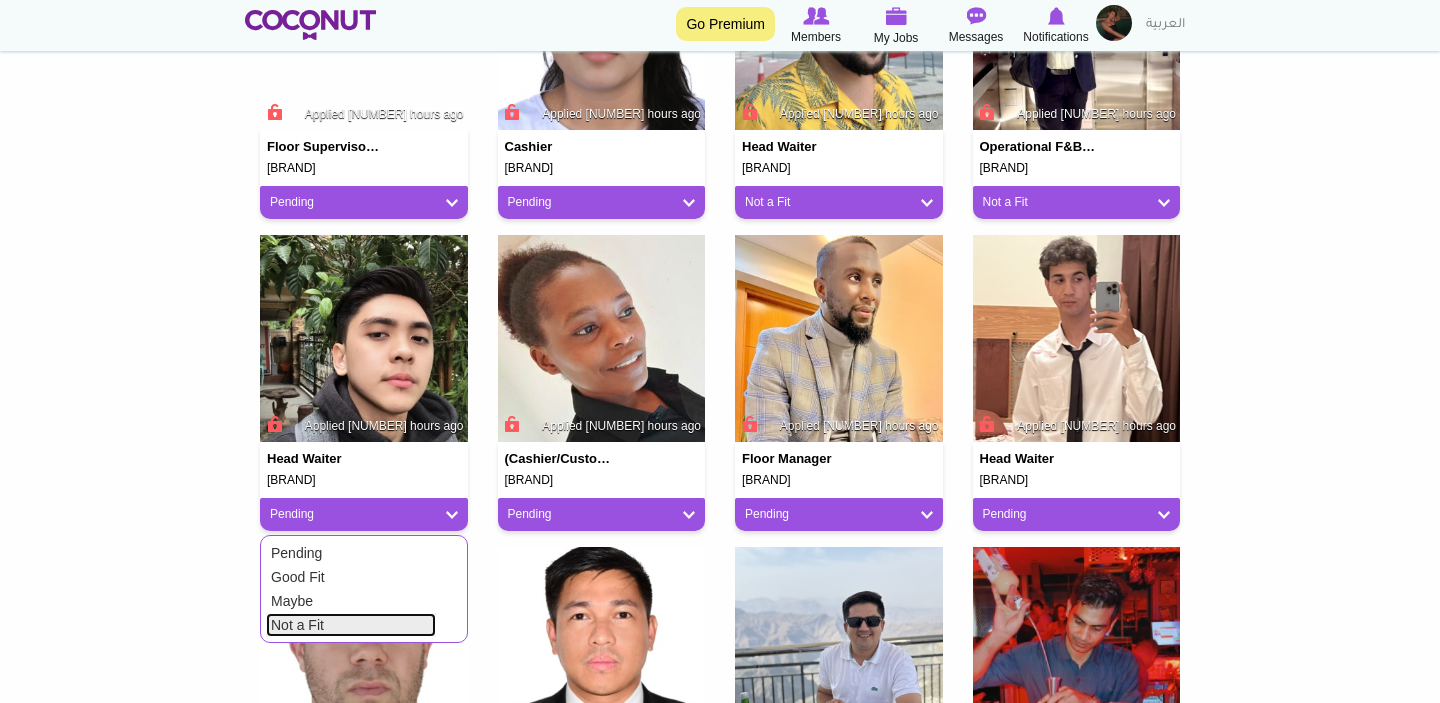click on "Not a Fit" at bounding box center [351, 625] 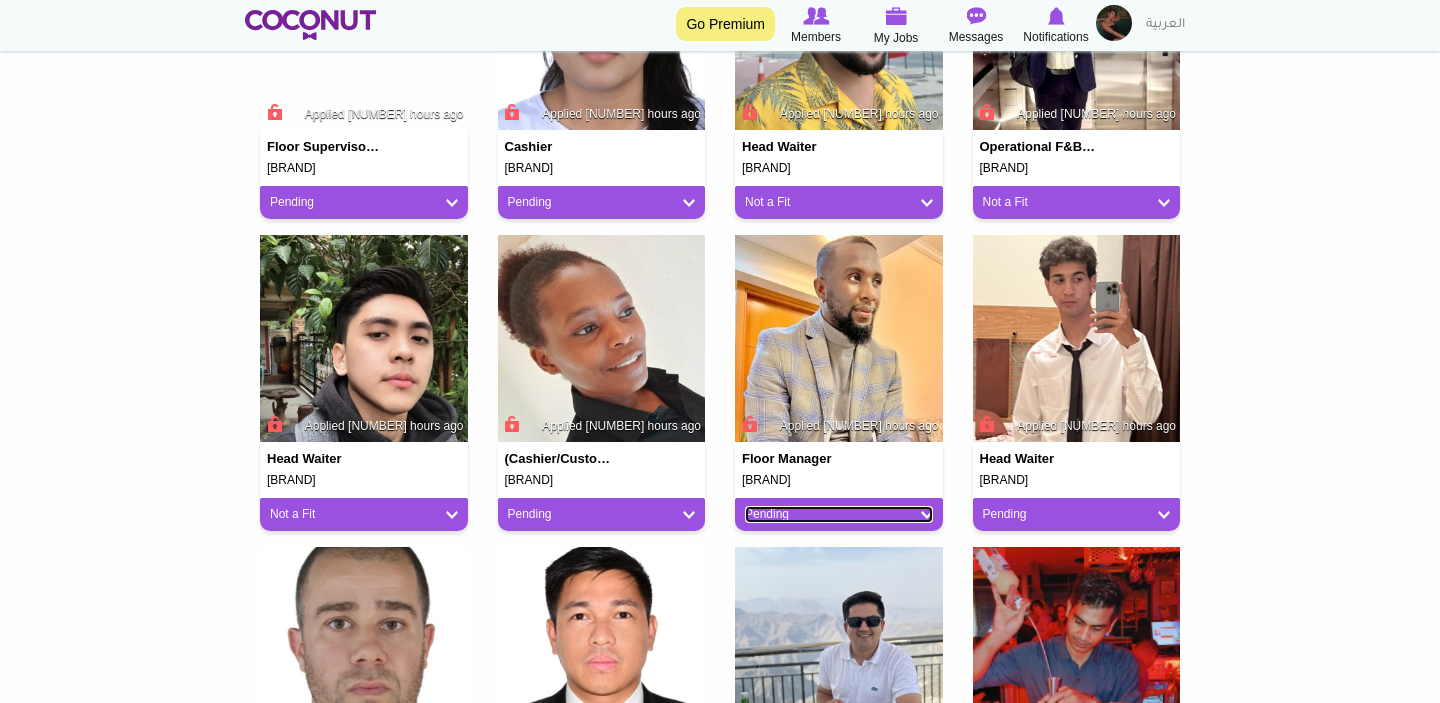 click on "Pending" at bounding box center [839, 514] 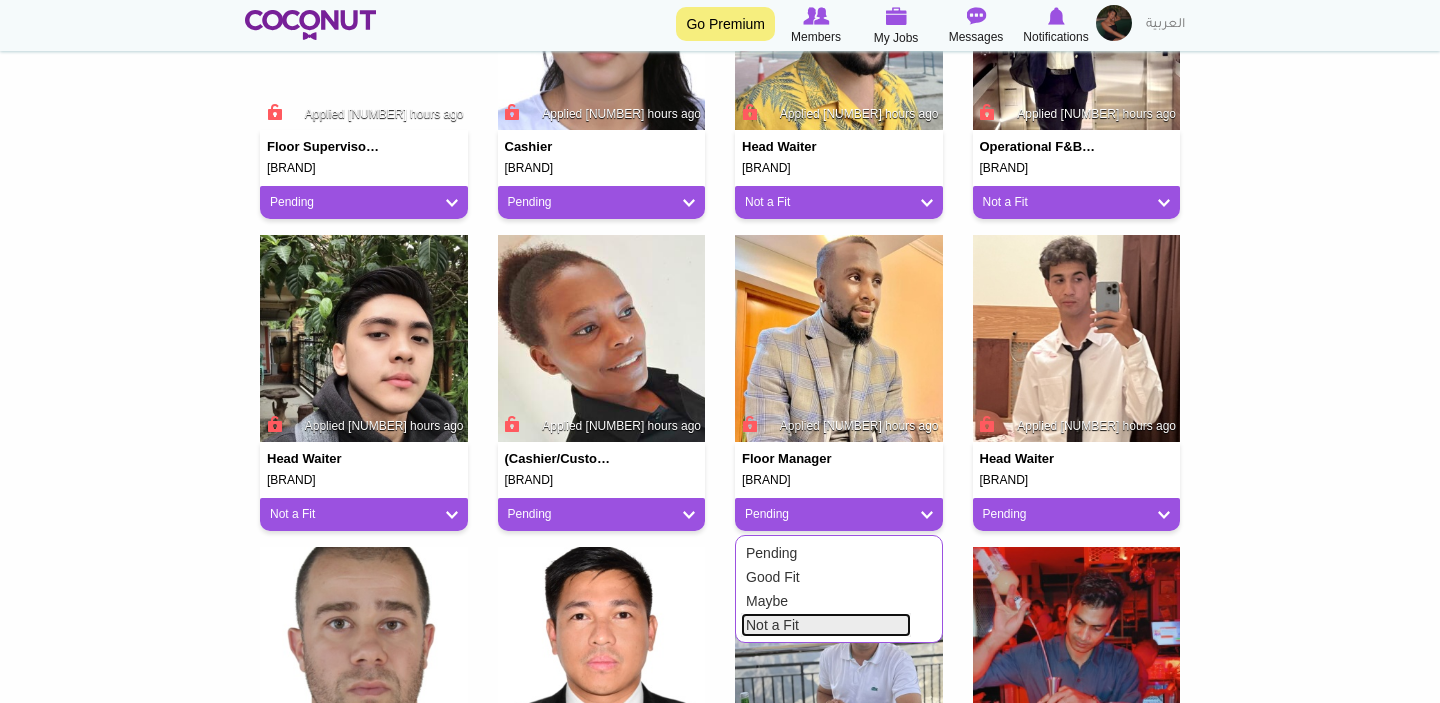 click on "Not a Fit" at bounding box center (826, 625) 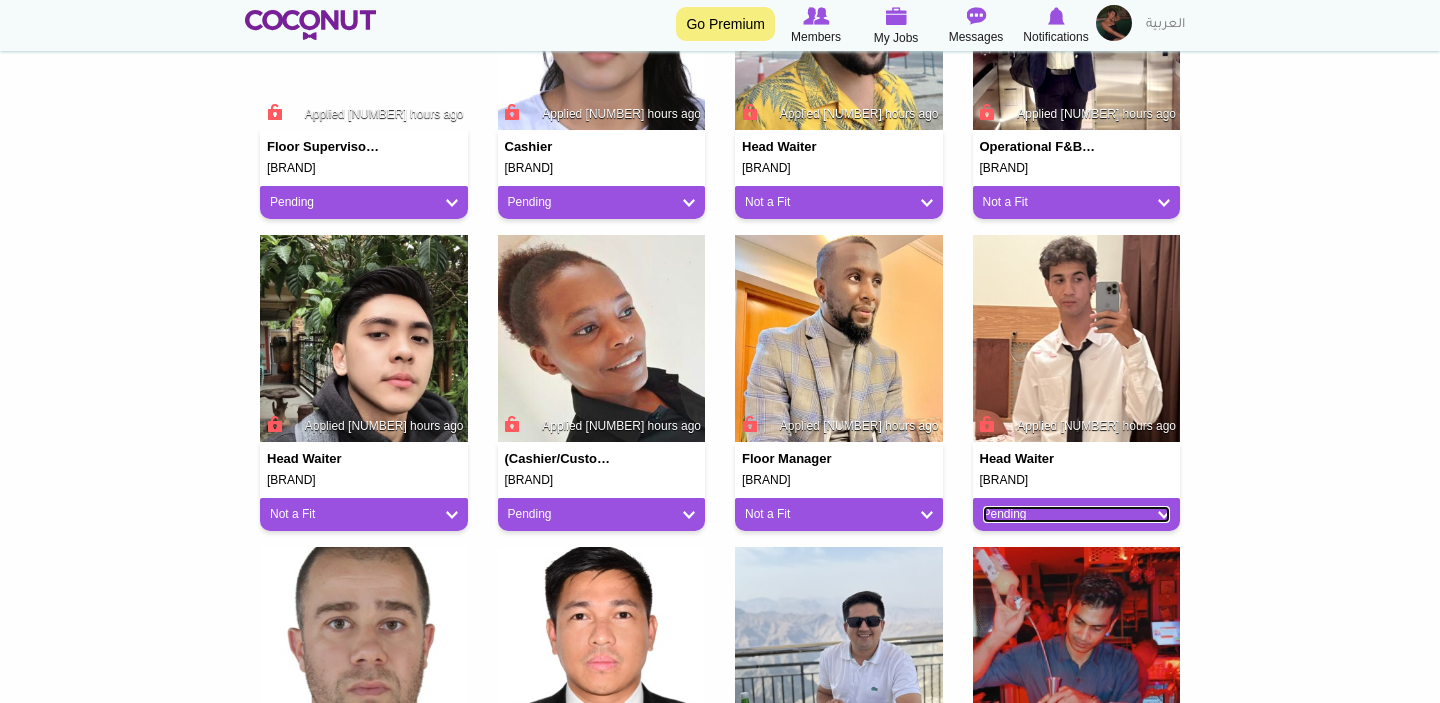 click on "Pending" at bounding box center (1077, 514) 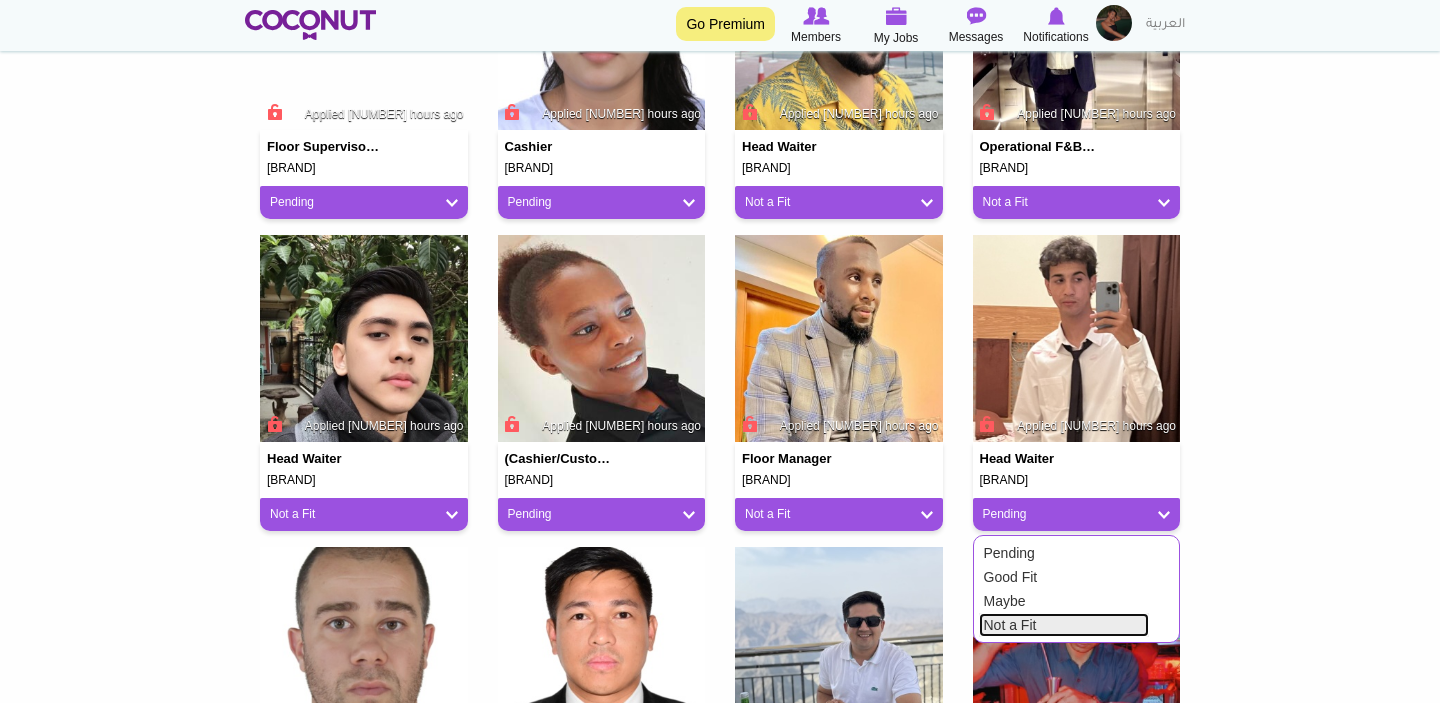 click on "Not a Fit" at bounding box center (1064, 625) 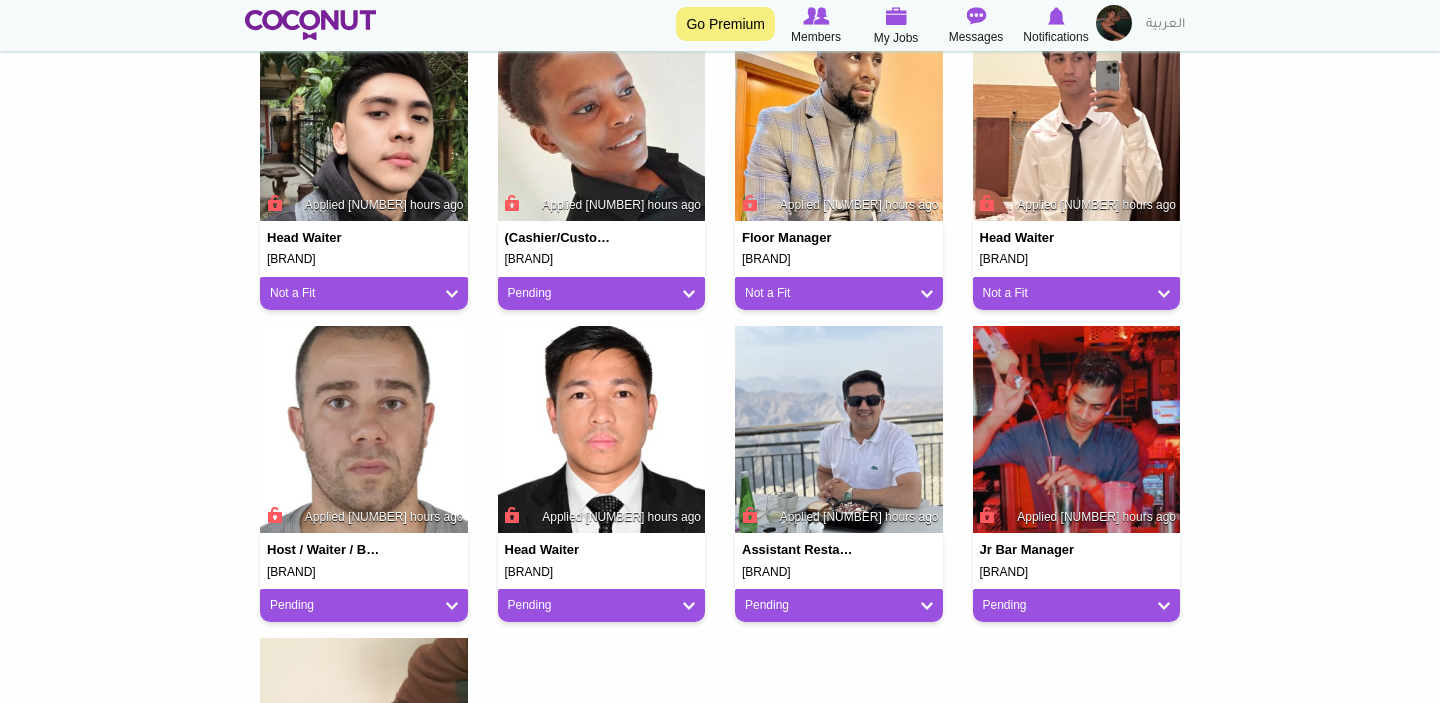 scroll, scrollTop: 892, scrollLeft: 0, axis: vertical 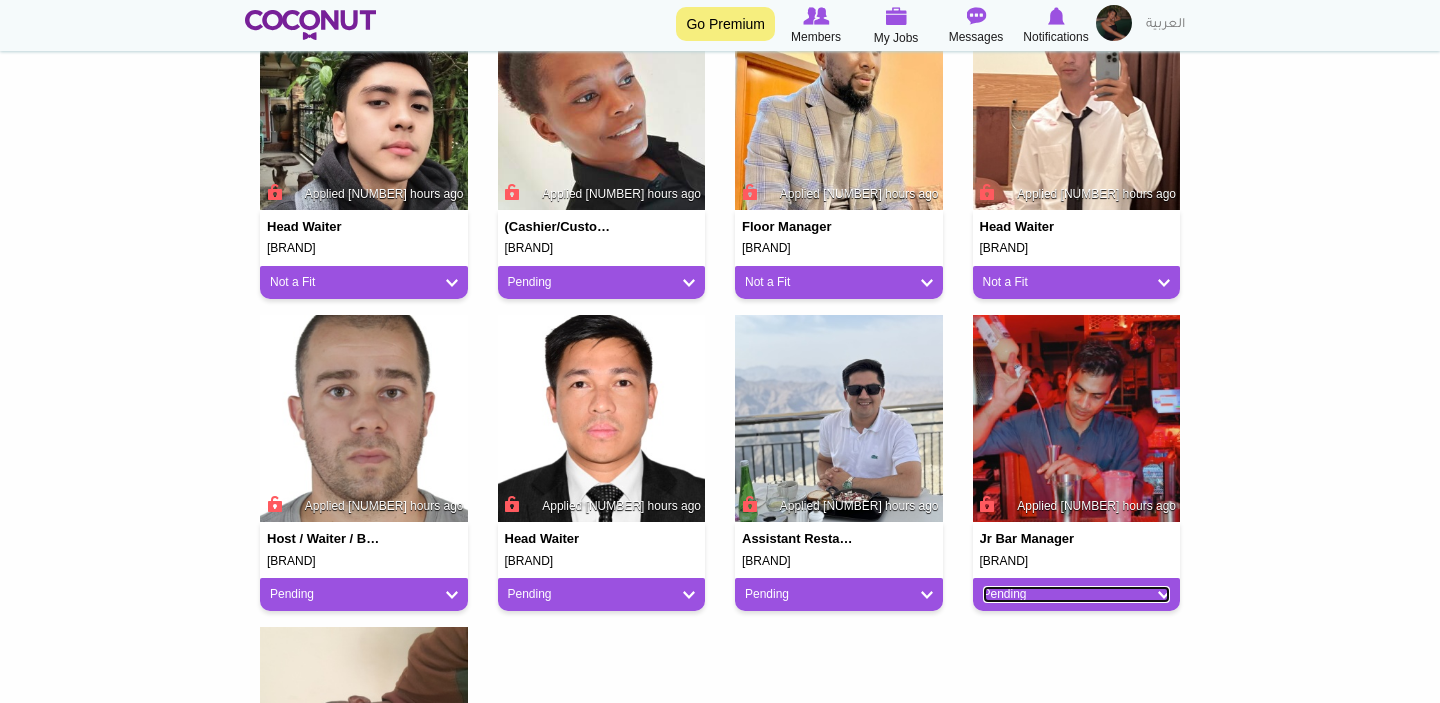 click on "Pending" at bounding box center [1077, 594] 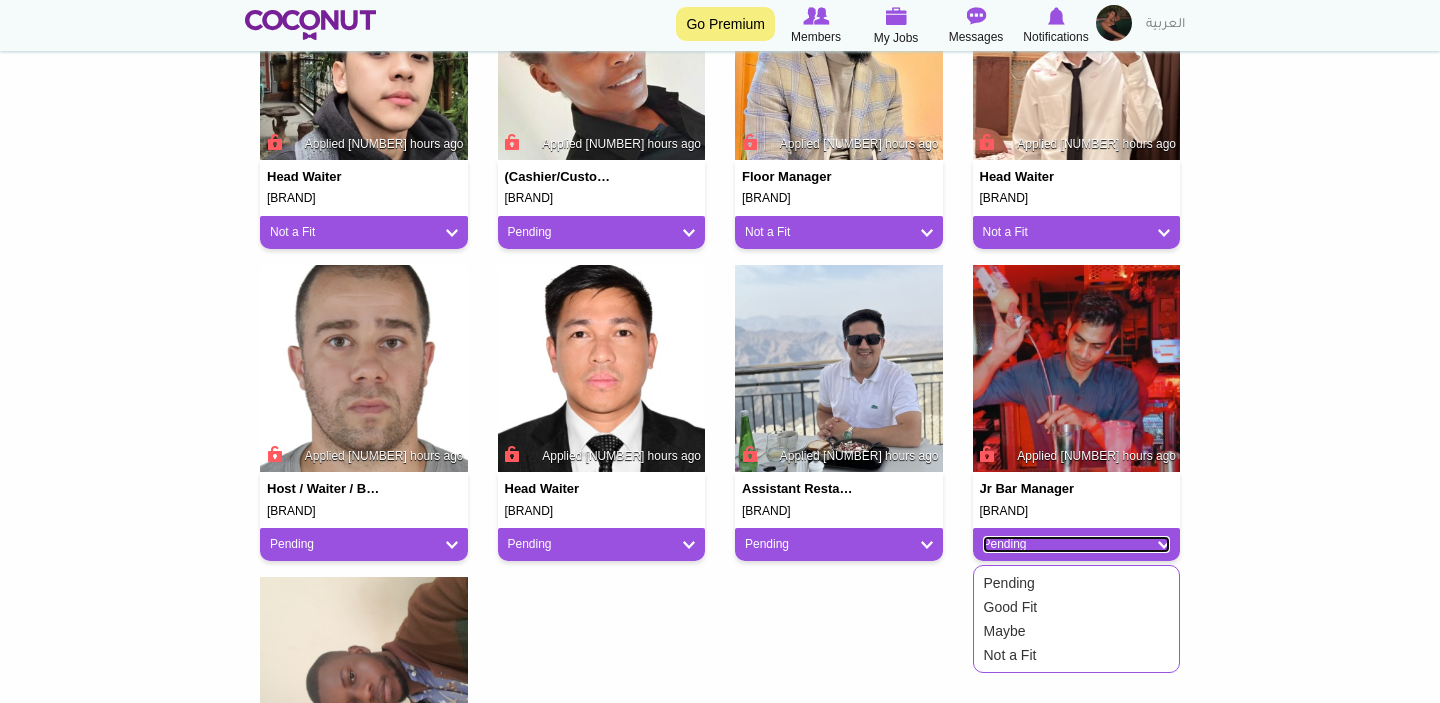 scroll, scrollTop: 964, scrollLeft: 0, axis: vertical 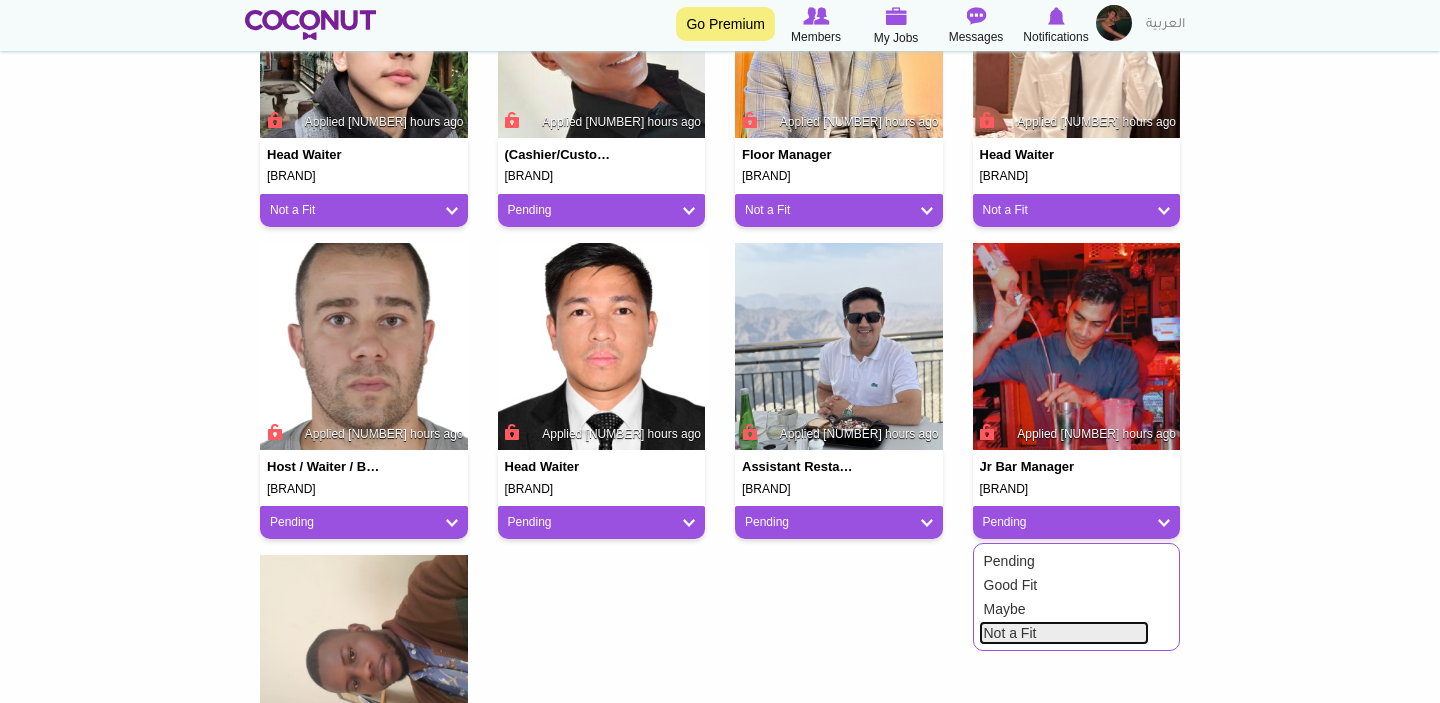 click on "Not a Fit" at bounding box center [1064, 633] 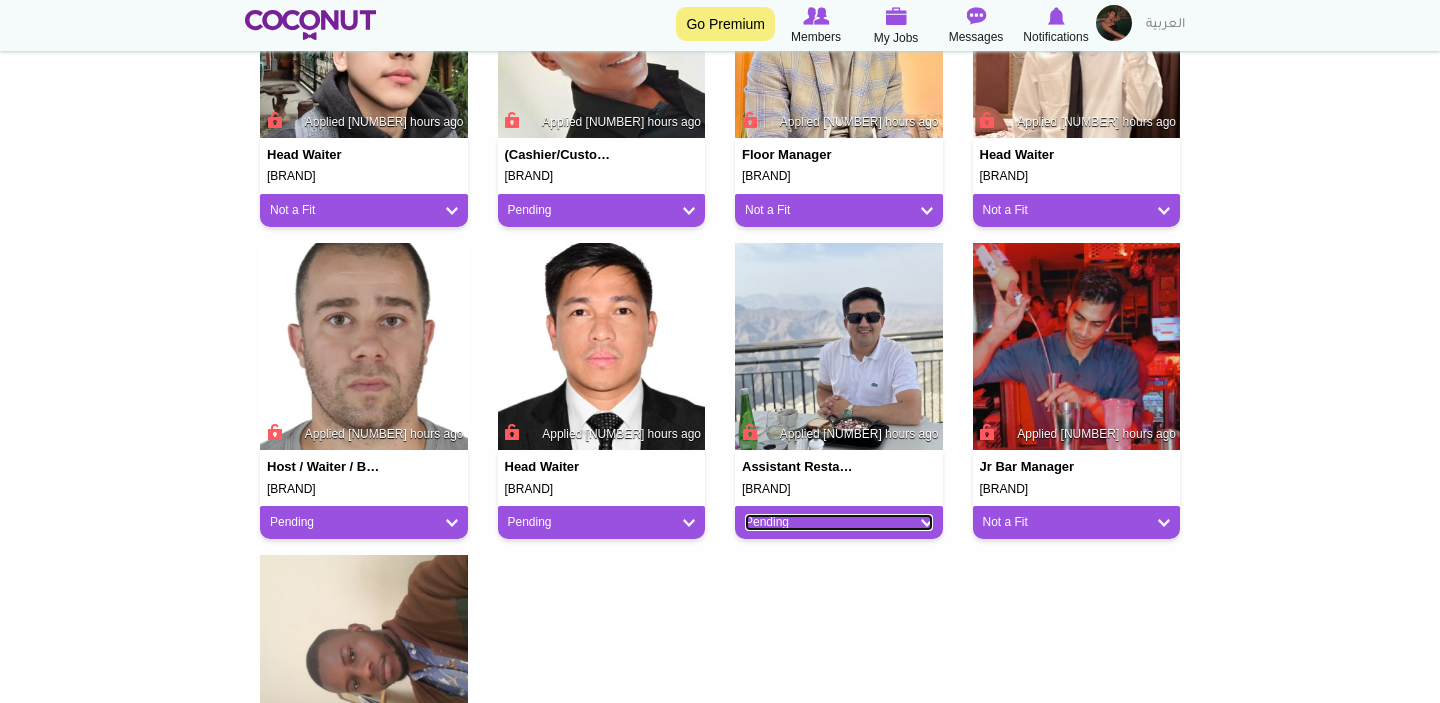 click on "Pending" at bounding box center [839, 522] 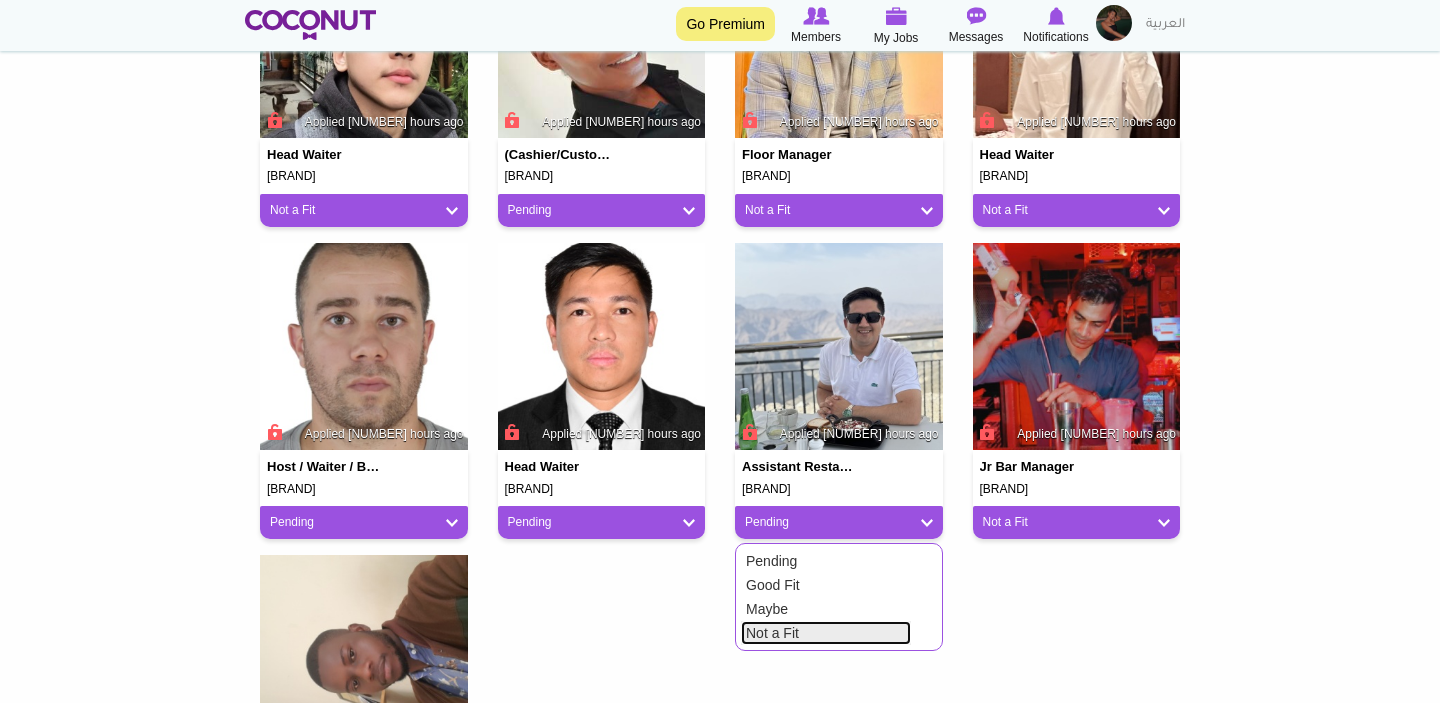 click on "Not a Fit" at bounding box center [826, 633] 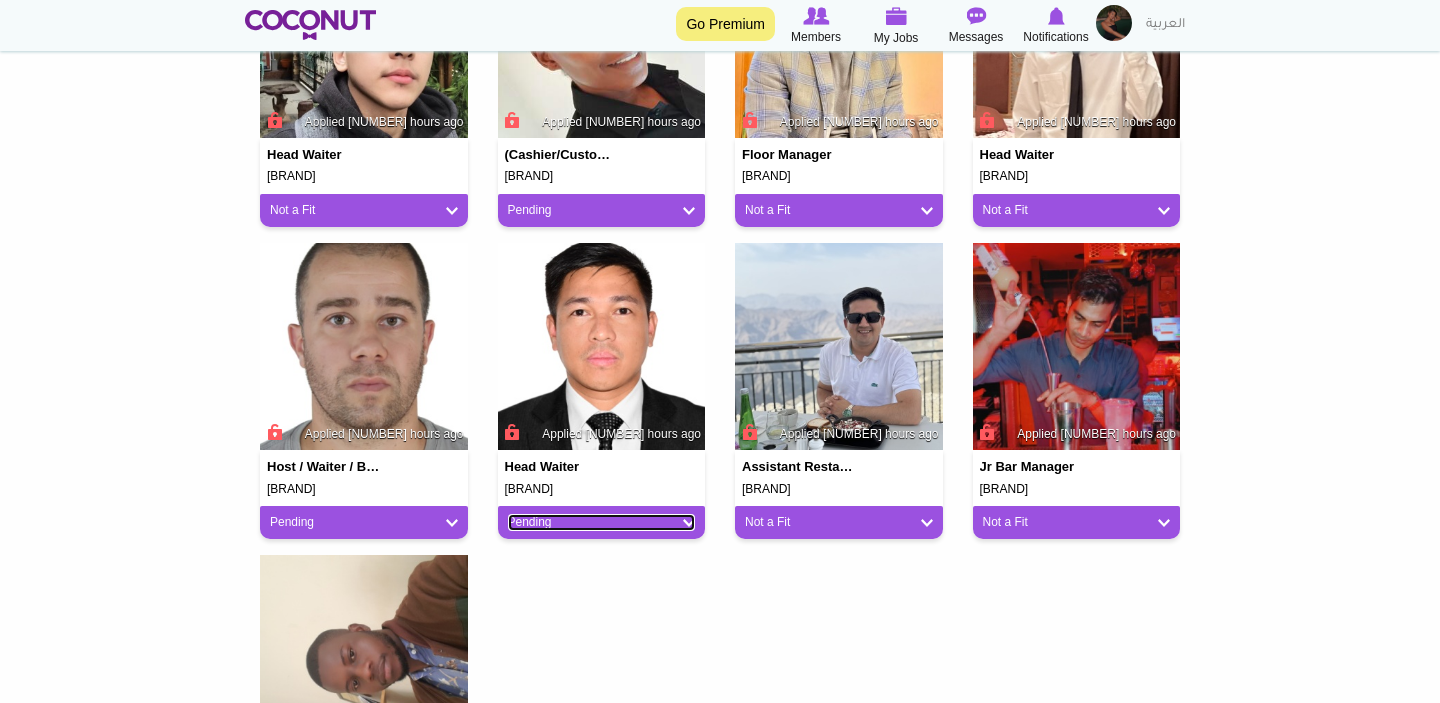 click on "Pending" at bounding box center [602, 522] 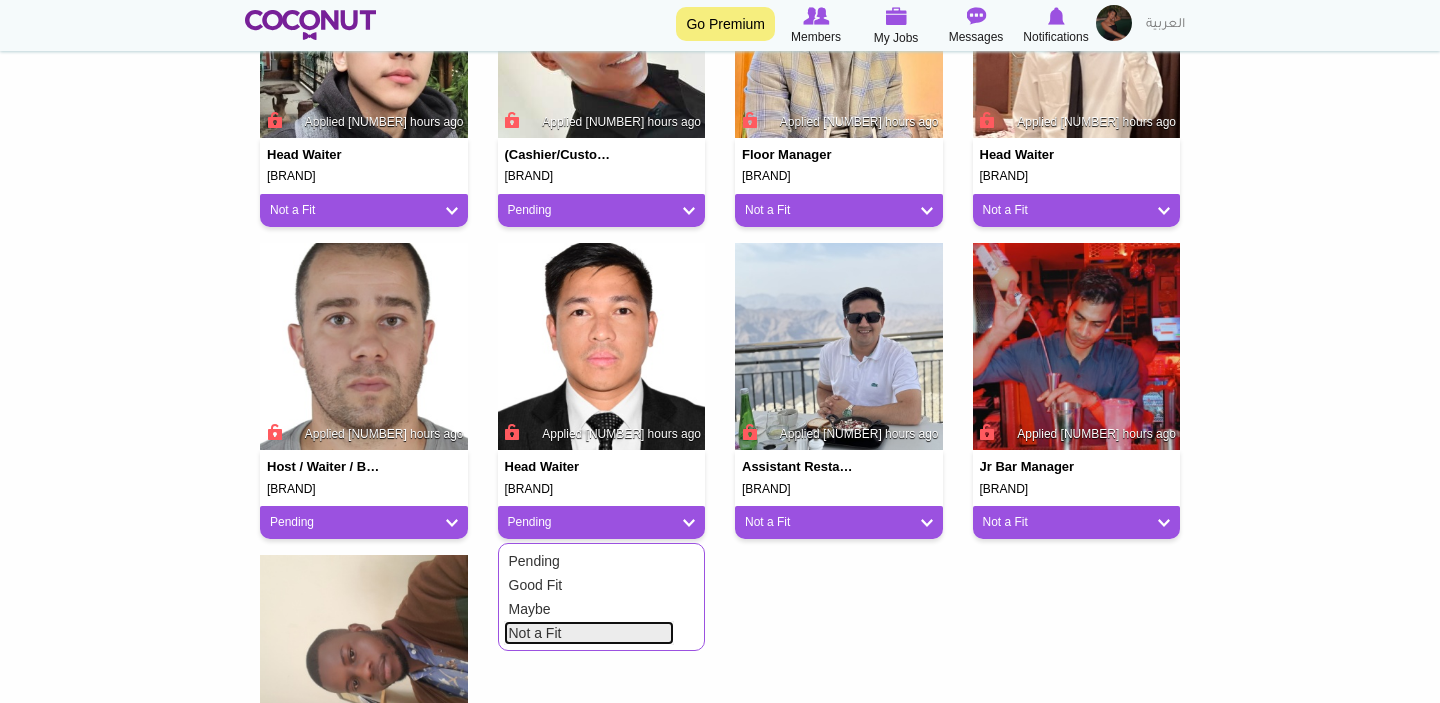 click on "Not a Fit" at bounding box center (589, 633) 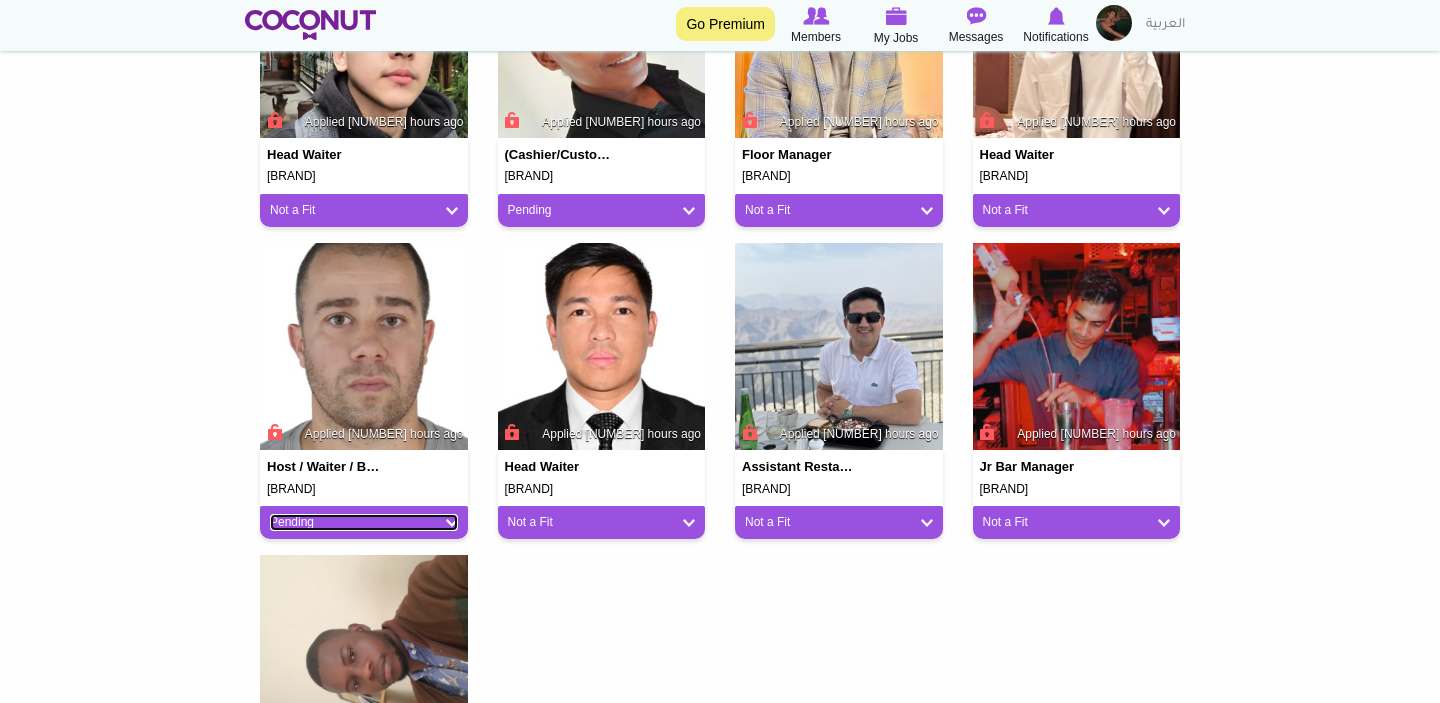 click on "Pending" at bounding box center [364, 522] 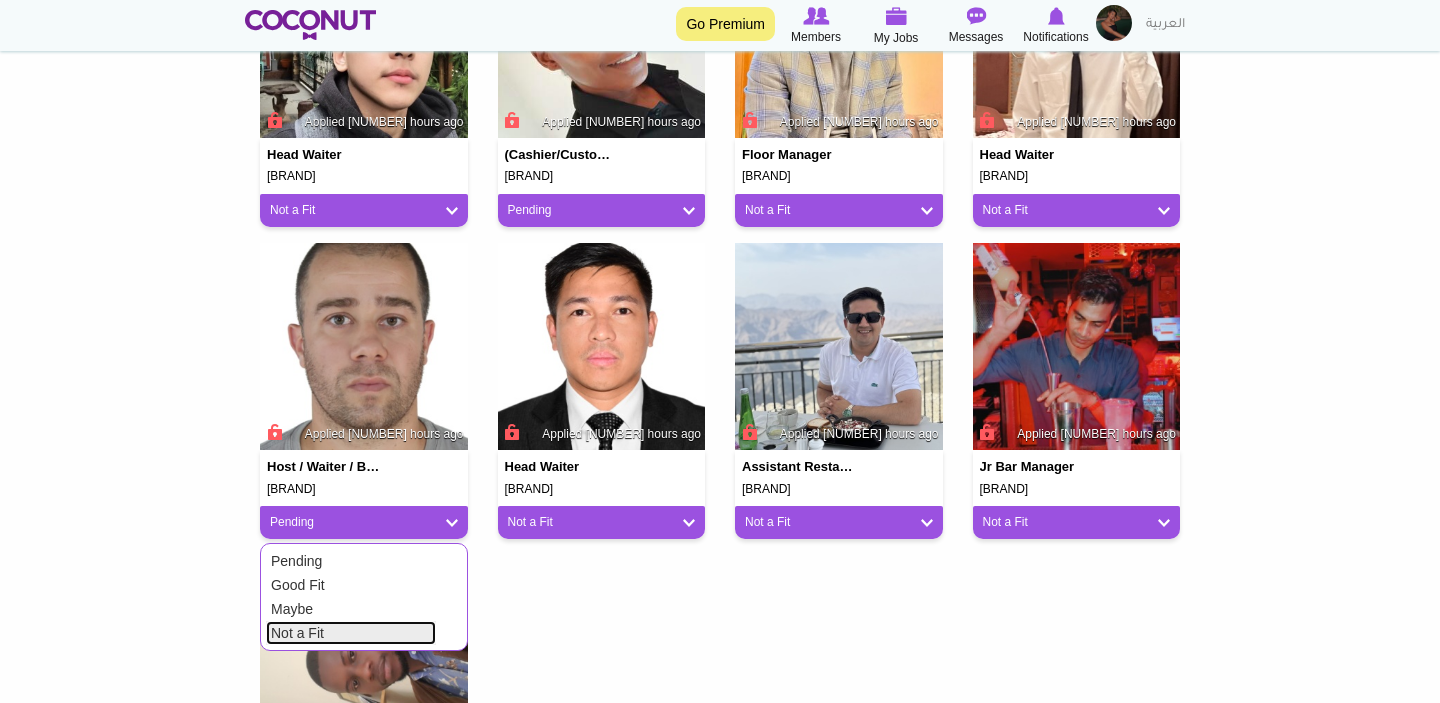 click on "Not a Fit" at bounding box center [351, 633] 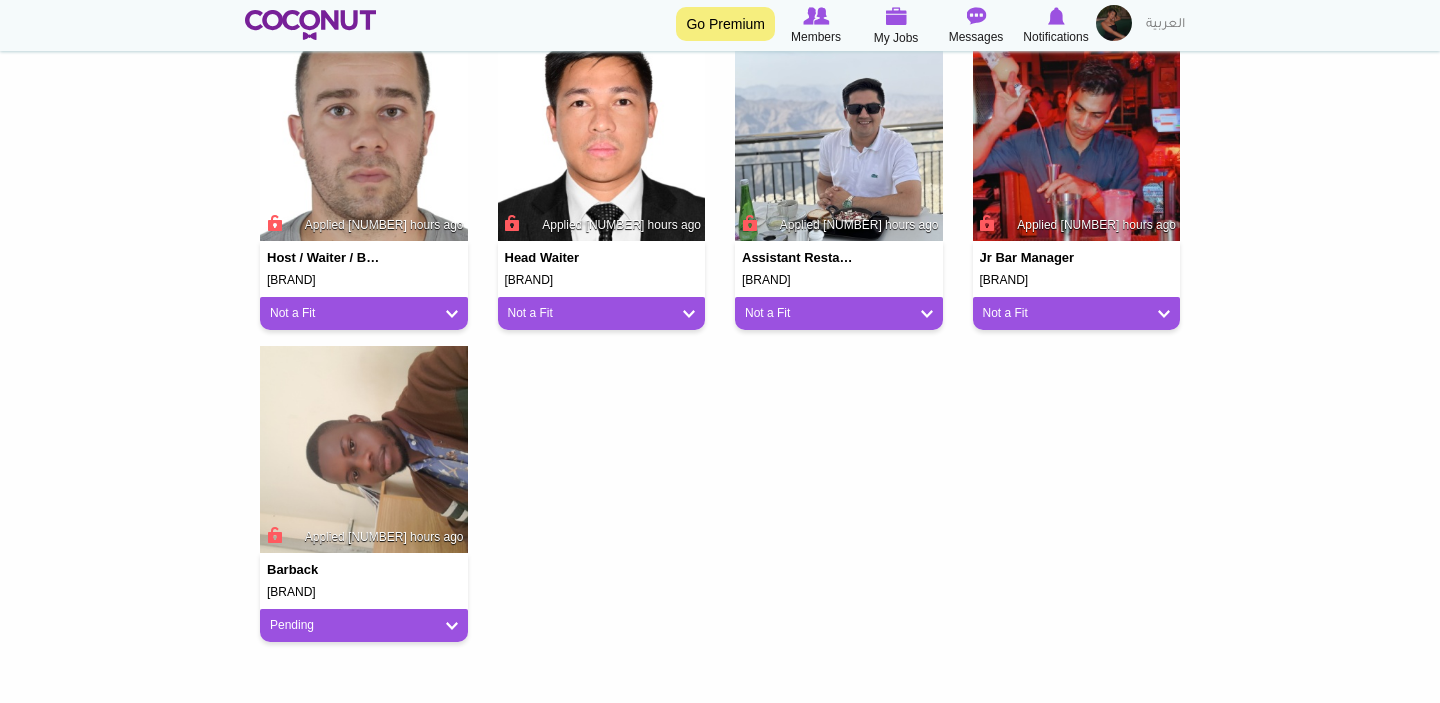 scroll, scrollTop: 1174, scrollLeft: 0, axis: vertical 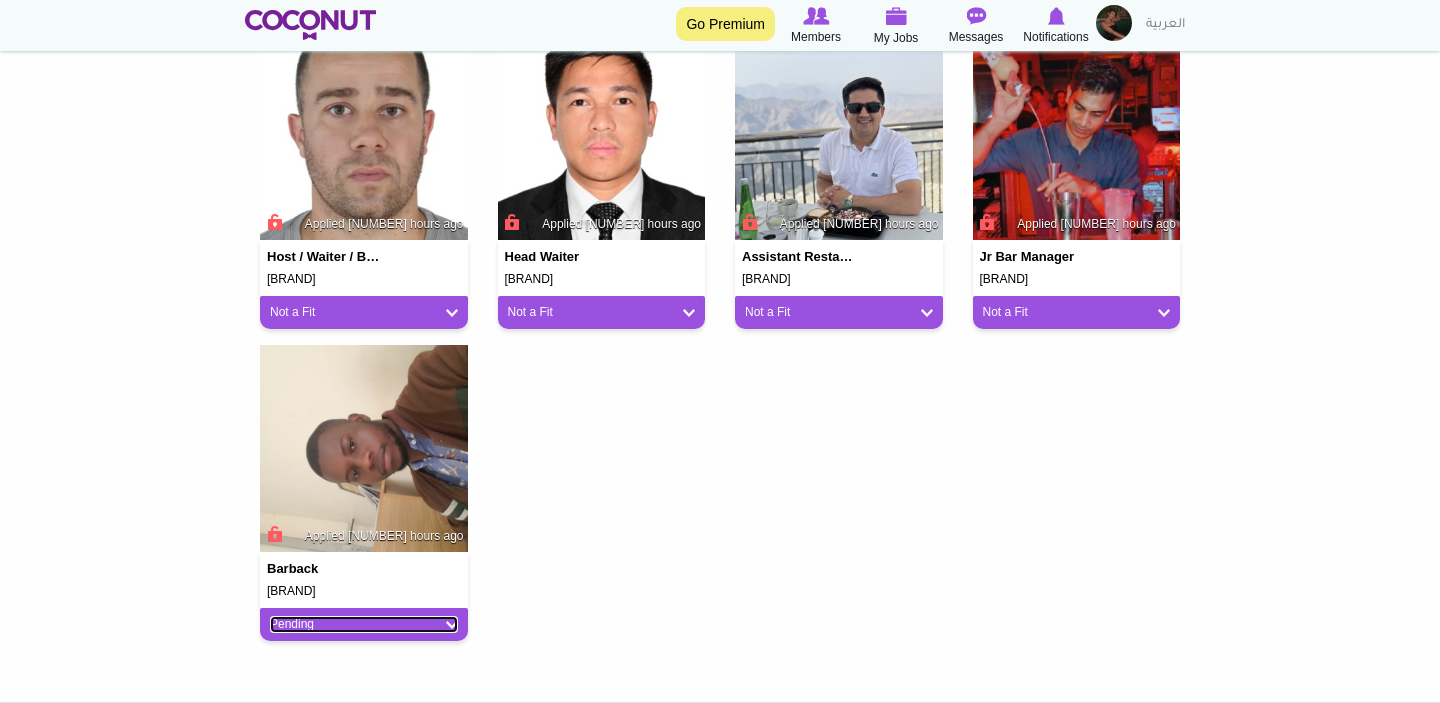 click on "Pending" at bounding box center [364, 624] 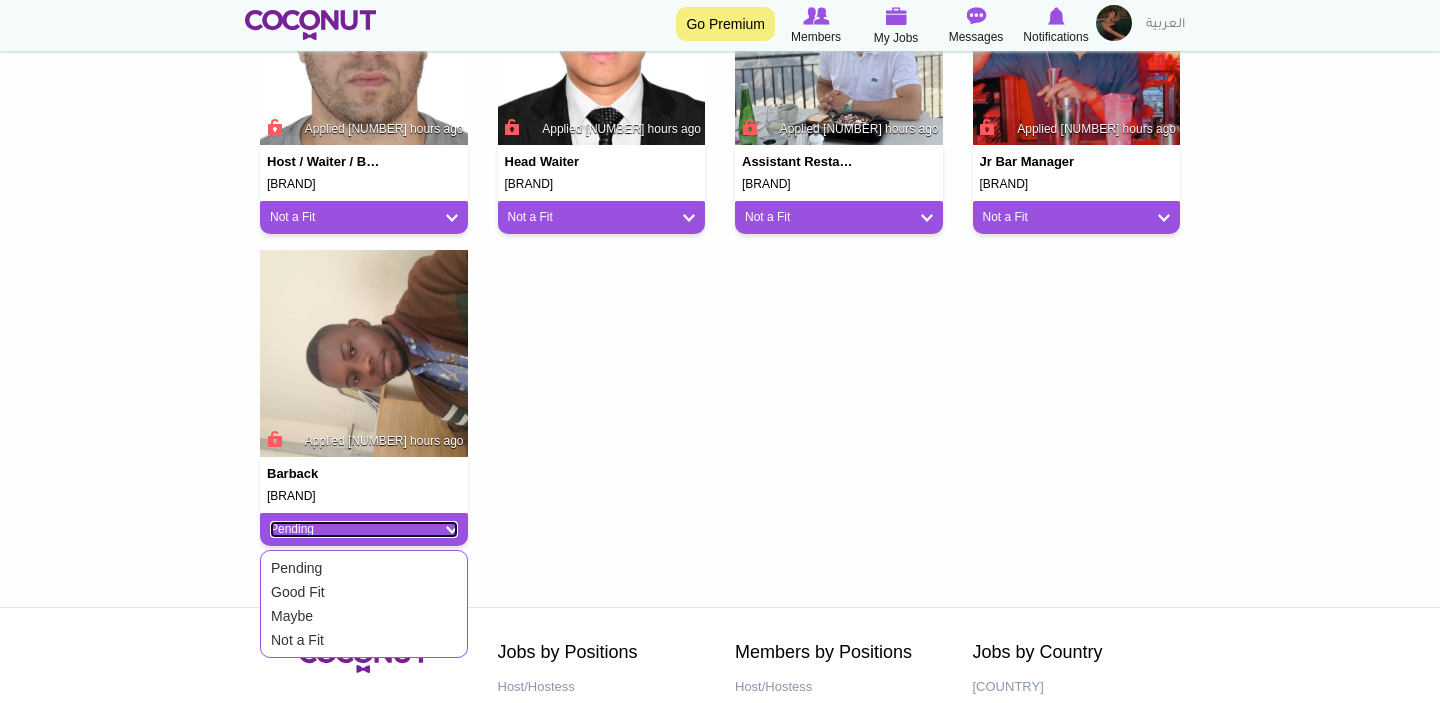 scroll, scrollTop: 1308, scrollLeft: 0, axis: vertical 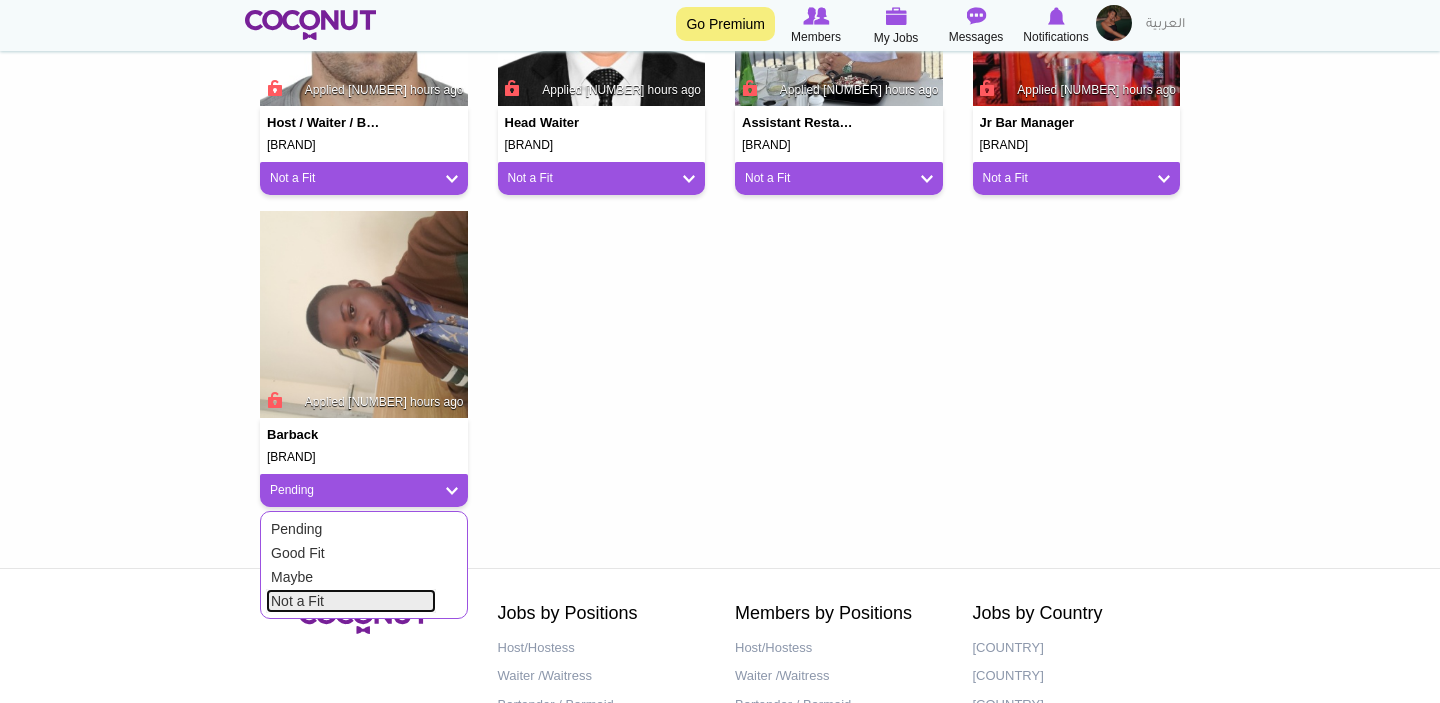 click on "Not a Fit" at bounding box center [351, 601] 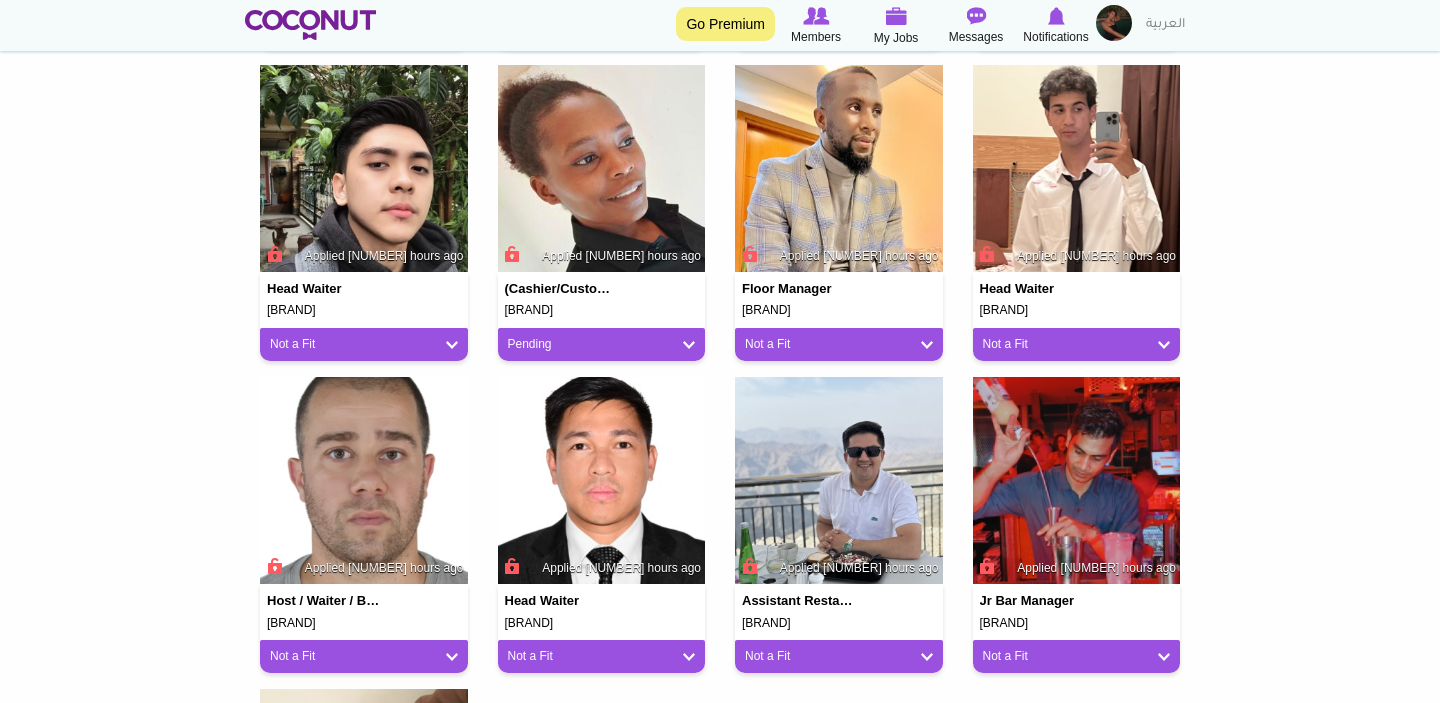 scroll, scrollTop: 807, scrollLeft: 0, axis: vertical 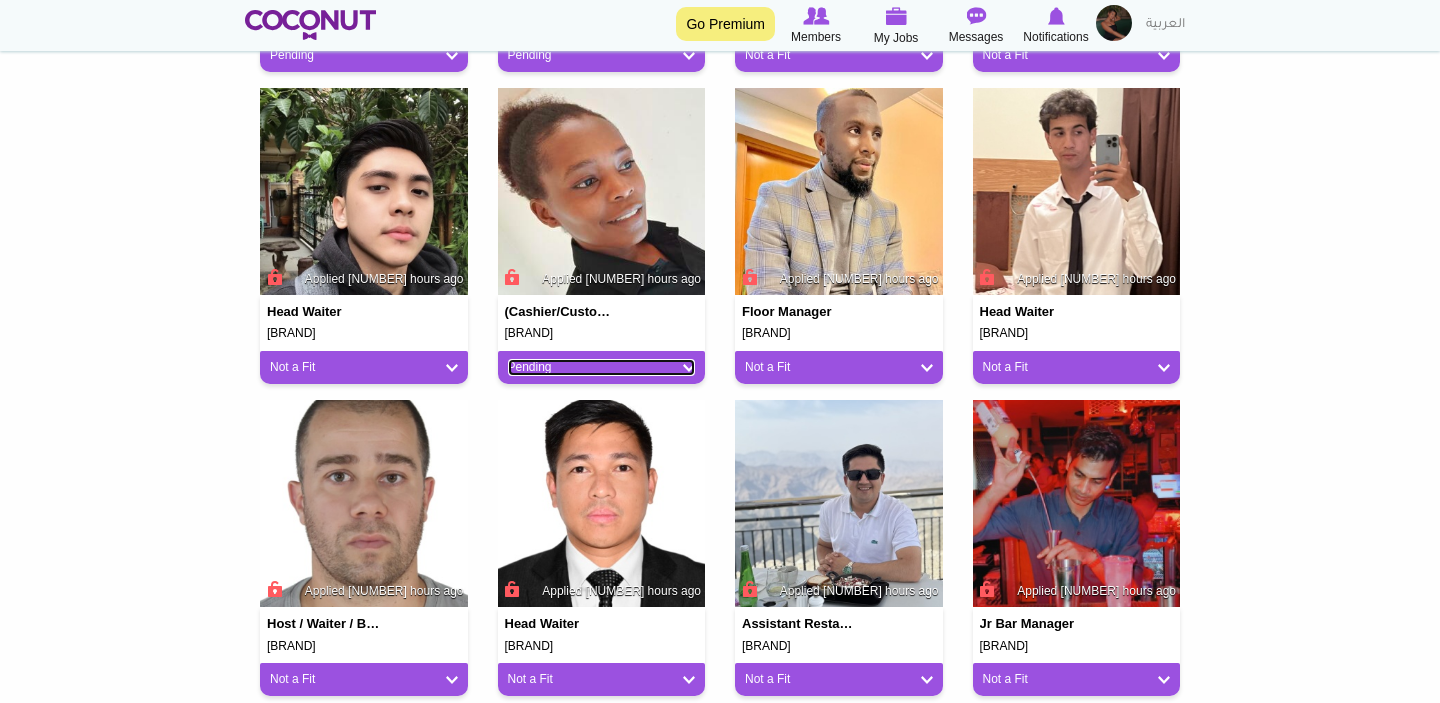click on "Pending" at bounding box center (602, 367) 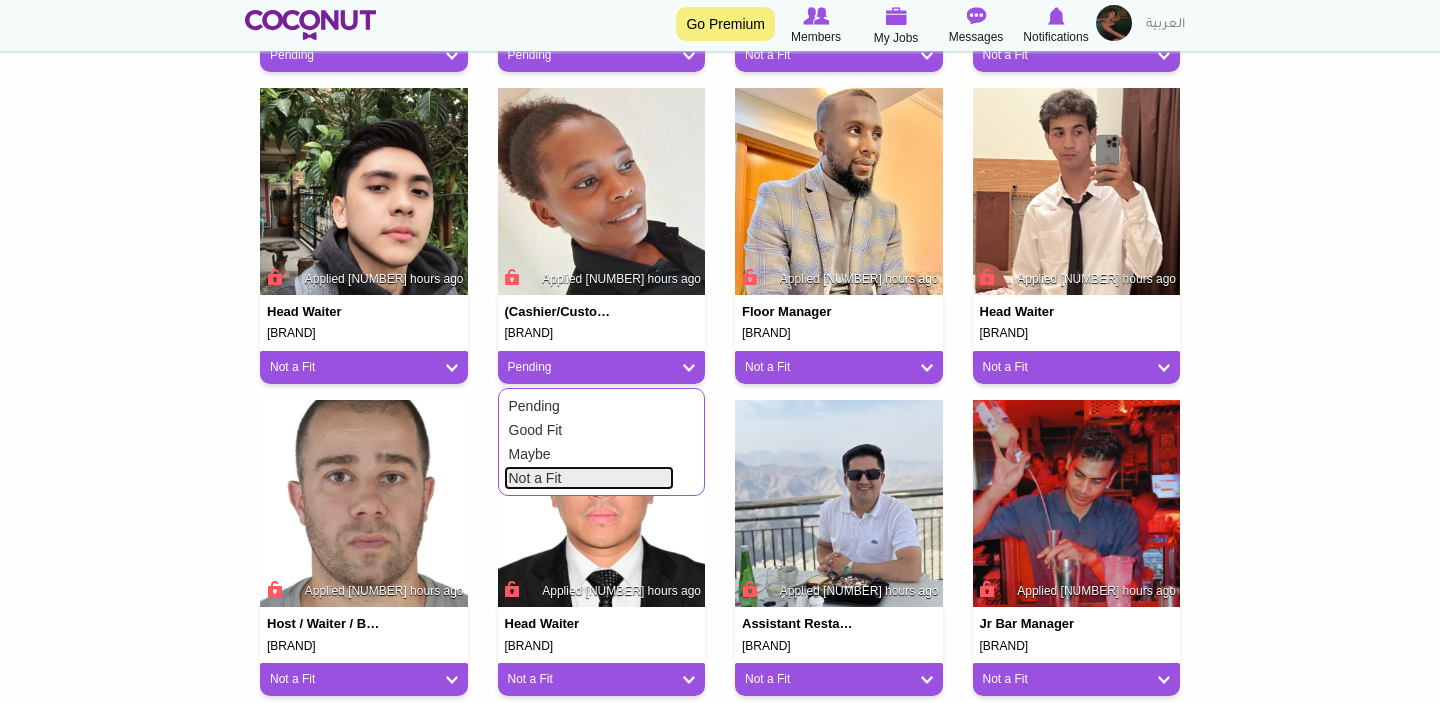 click on "Not a Fit" at bounding box center [589, 478] 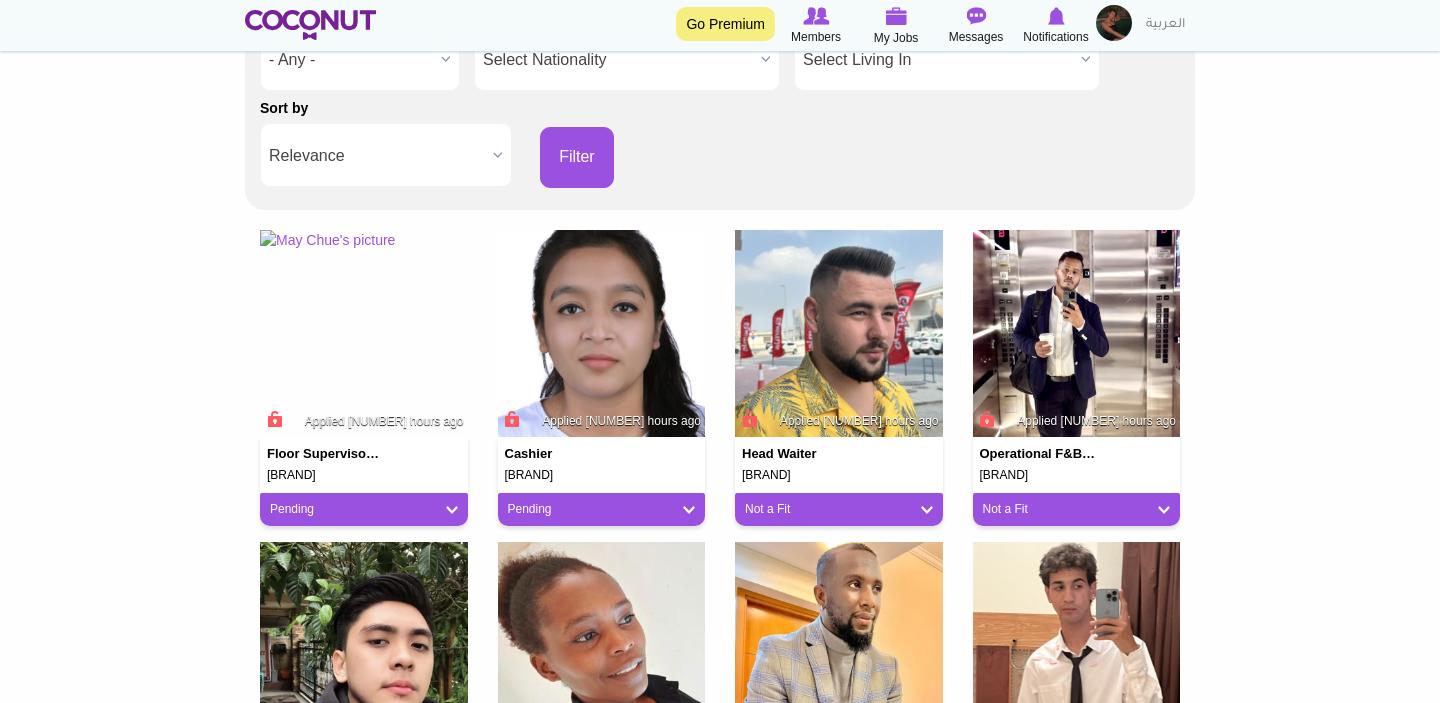 scroll, scrollTop: 326, scrollLeft: 0, axis: vertical 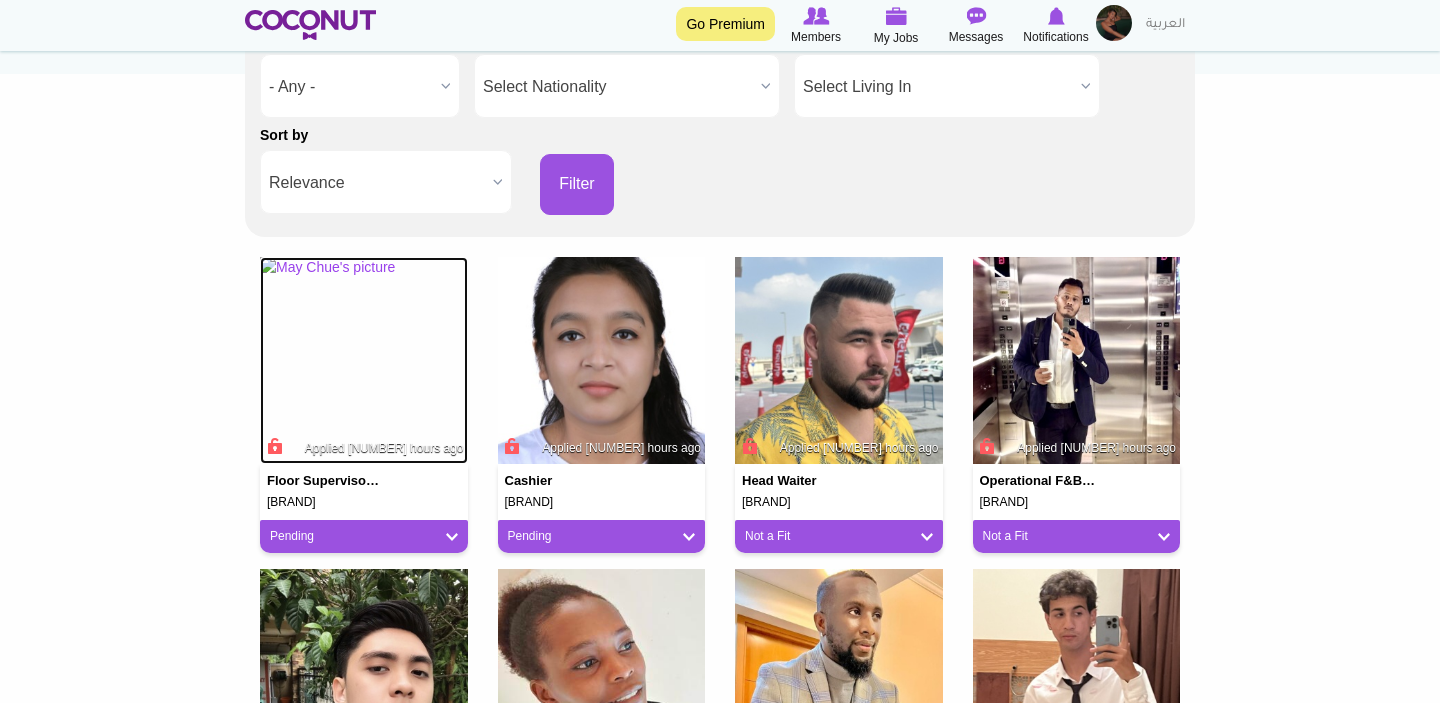 click at bounding box center [364, 361] 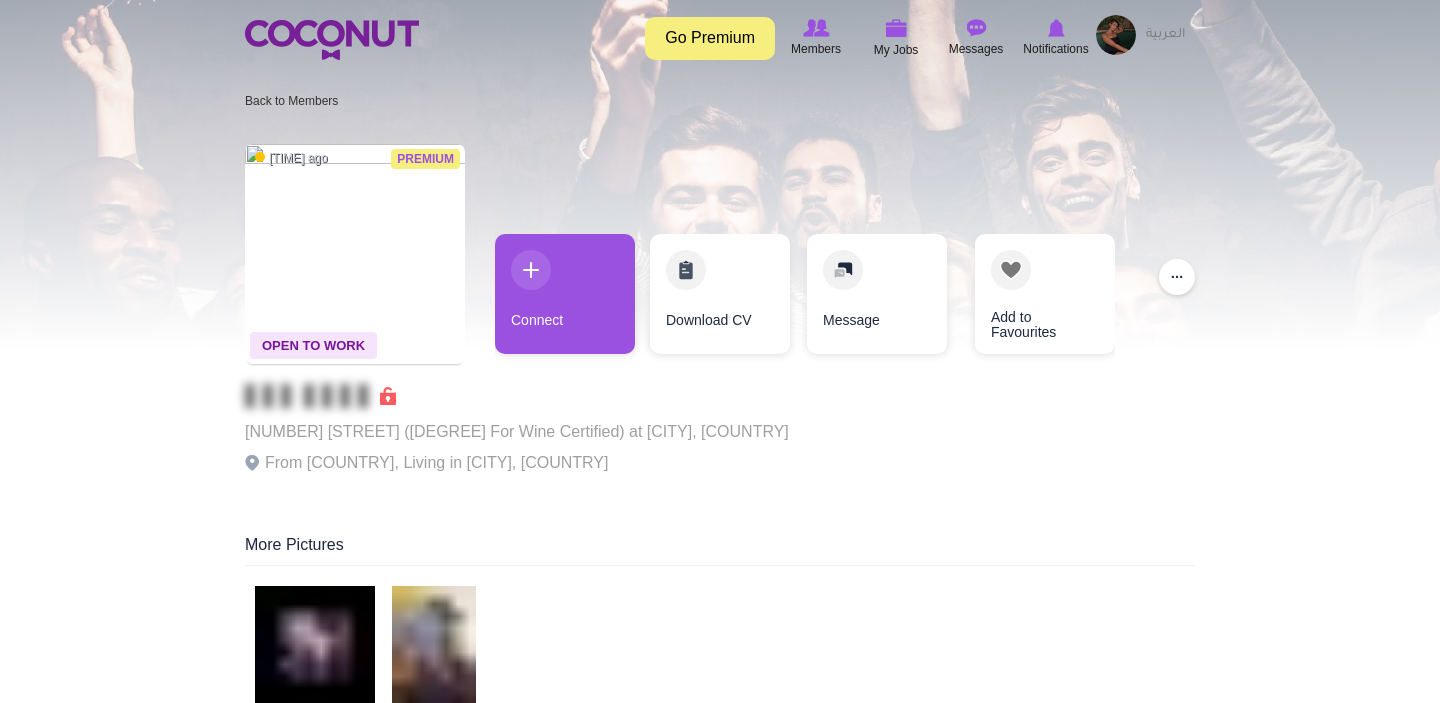 scroll, scrollTop: 0, scrollLeft: 0, axis: both 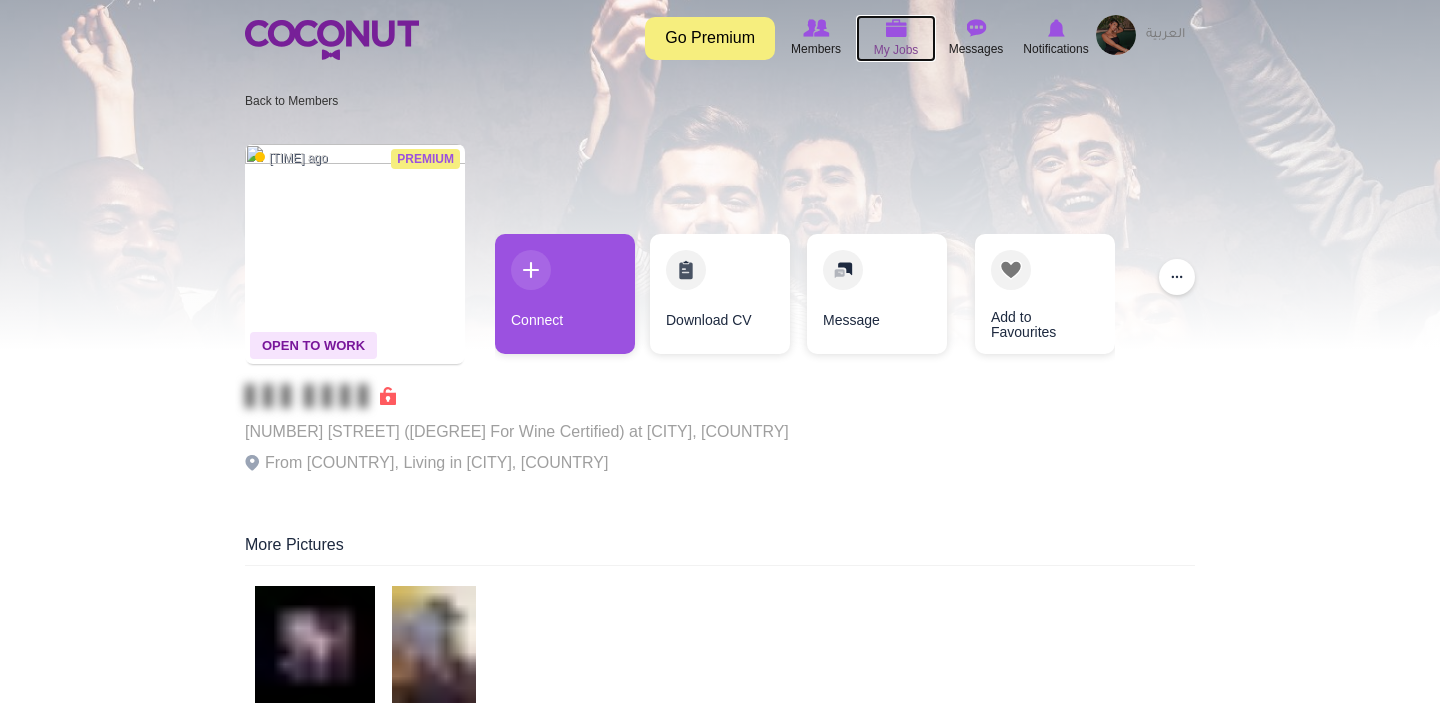 click on "My Jobs" at bounding box center (896, 50) 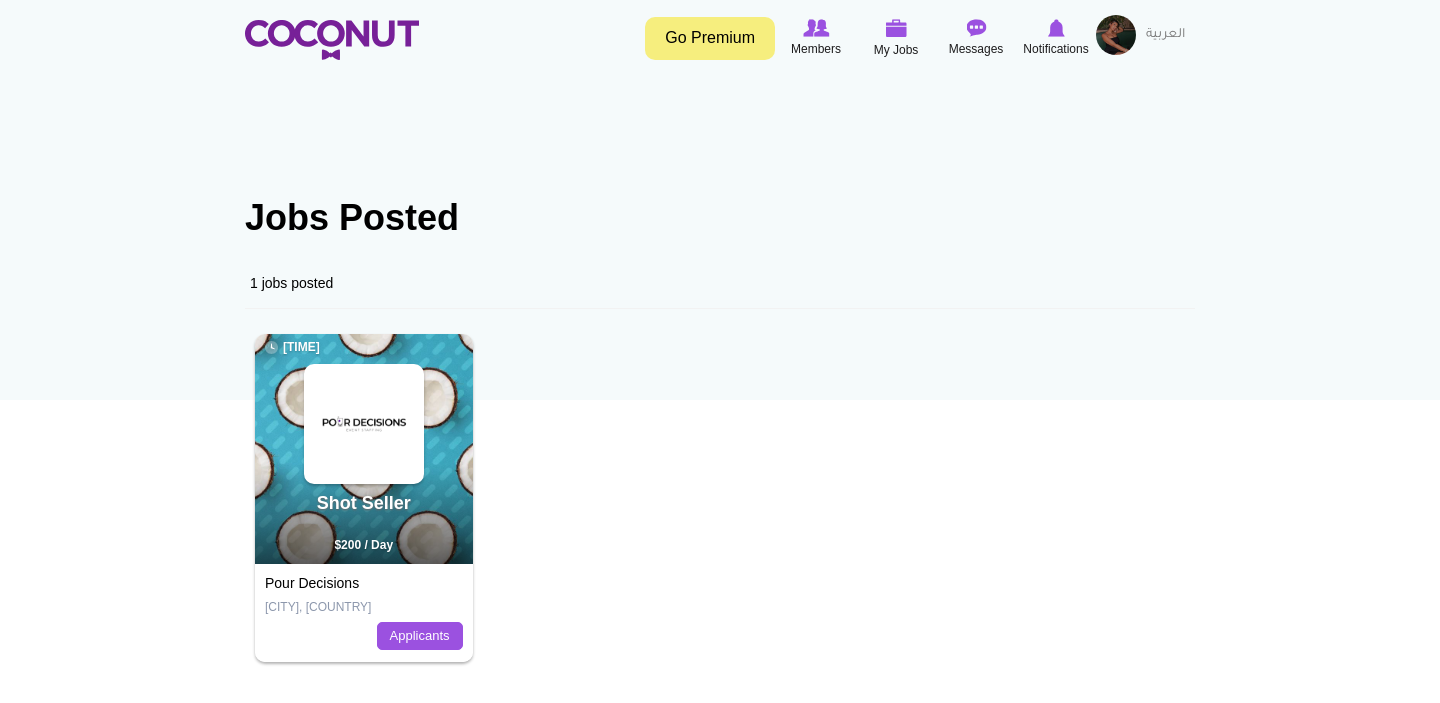 scroll, scrollTop: 0, scrollLeft: 0, axis: both 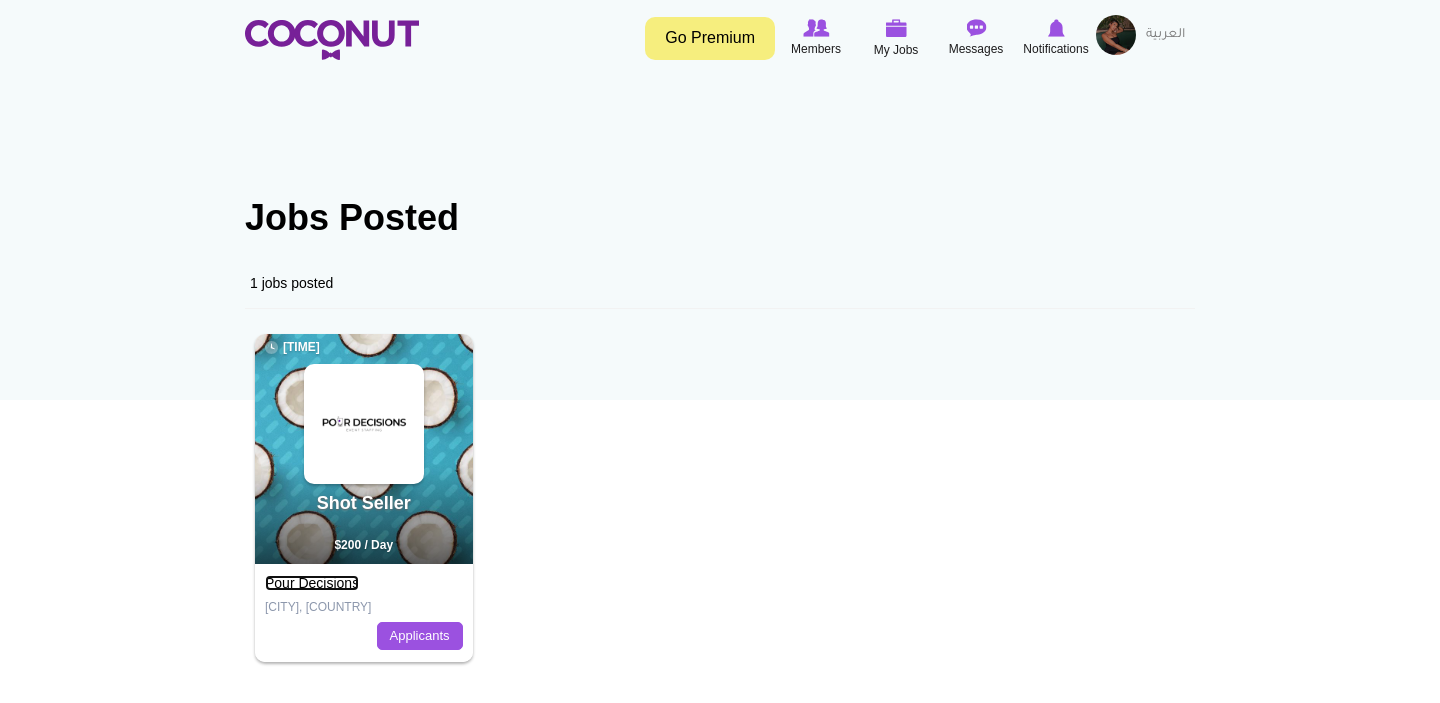 click on "Pour Decisions" at bounding box center (312, 583) 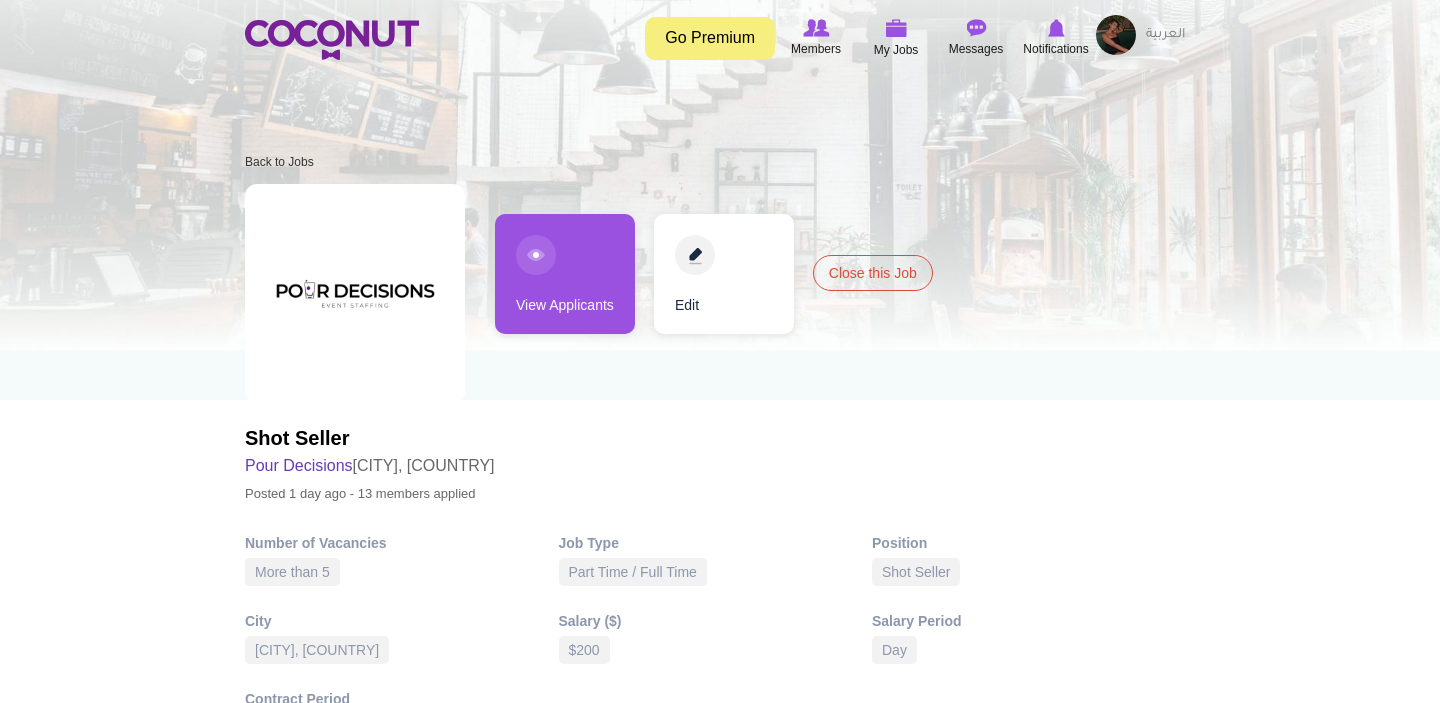 scroll, scrollTop: 0, scrollLeft: 0, axis: both 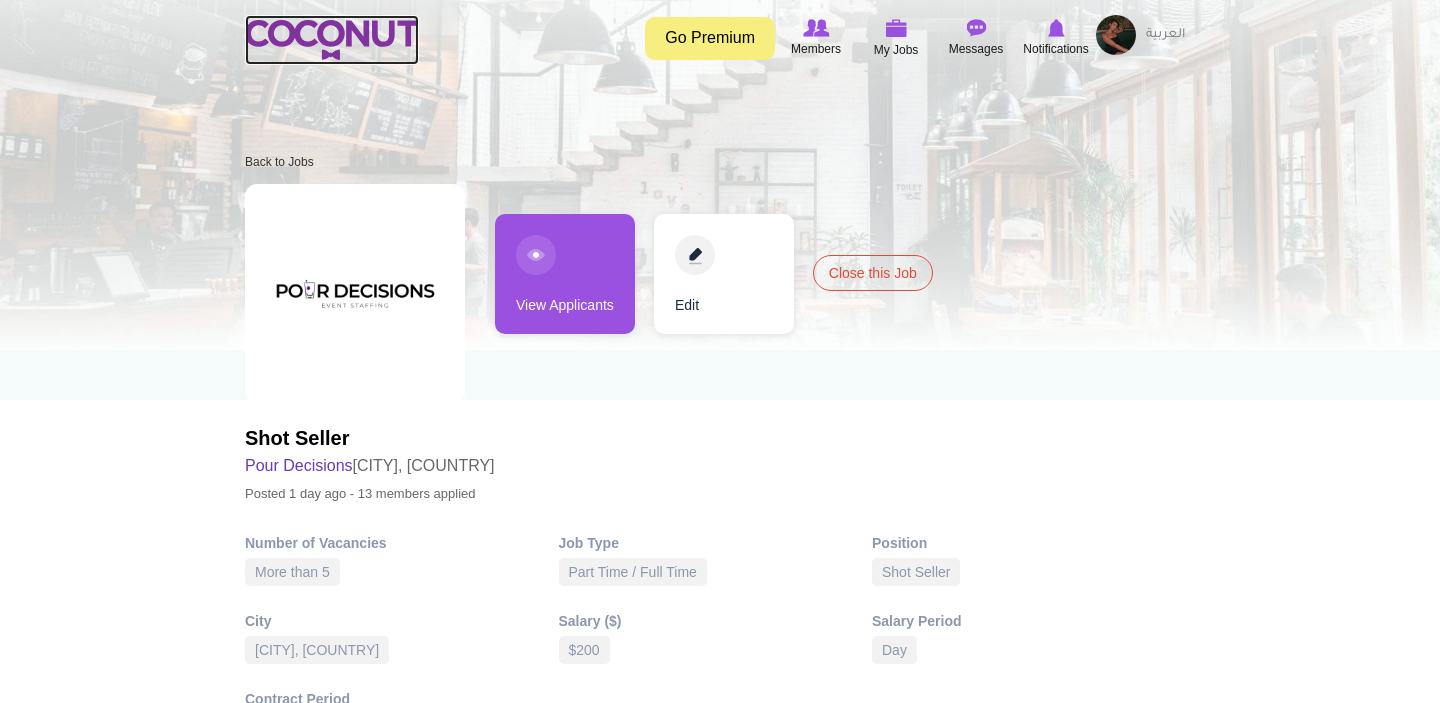 click at bounding box center [332, 40] 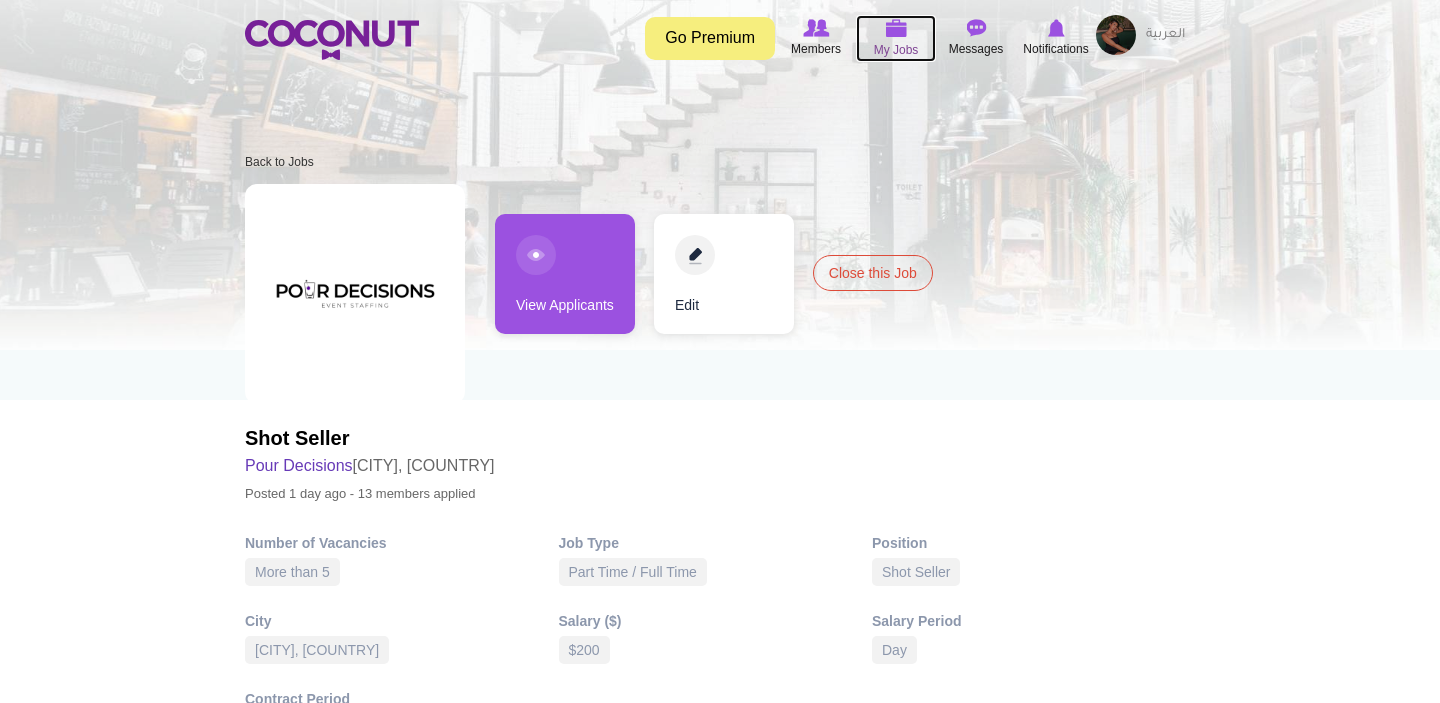click at bounding box center [896, 28] 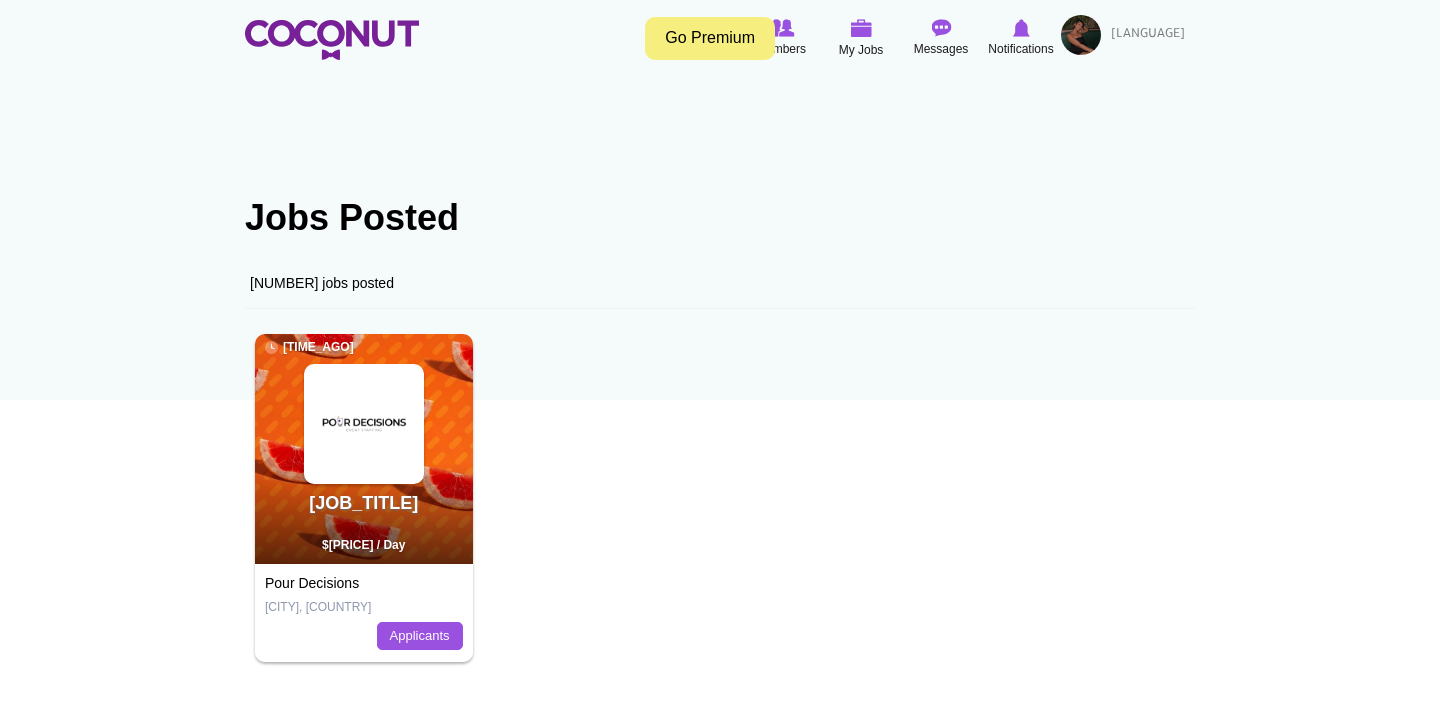 scroll, scrollTop: 0, scrollLeft: 0, axis: both 